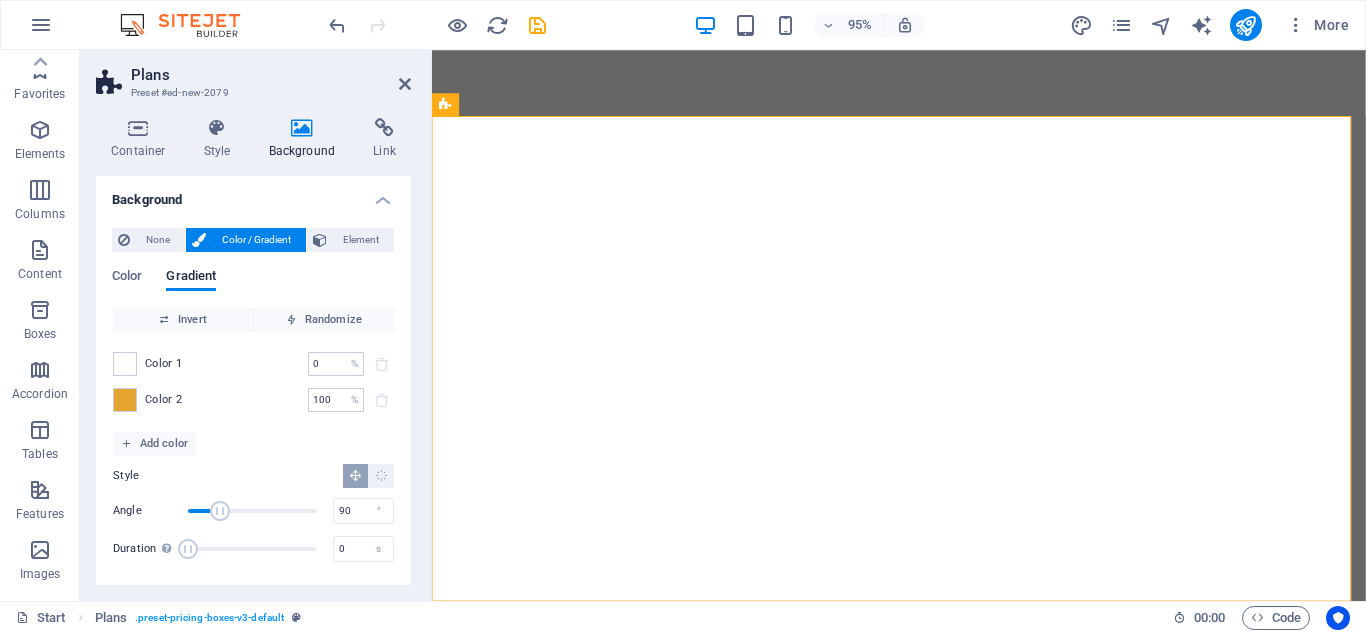 scroll, scrollTop: 0, scrollLeft: 0, axis: both 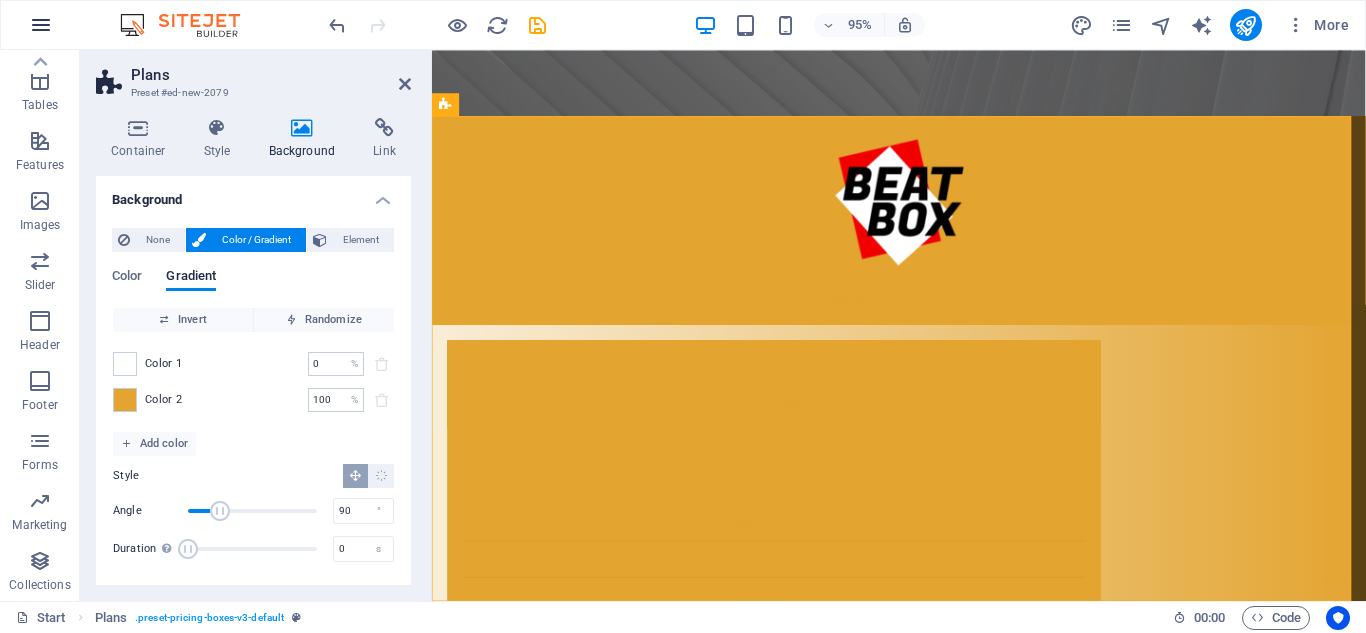 click at bounding box center (41, 25) 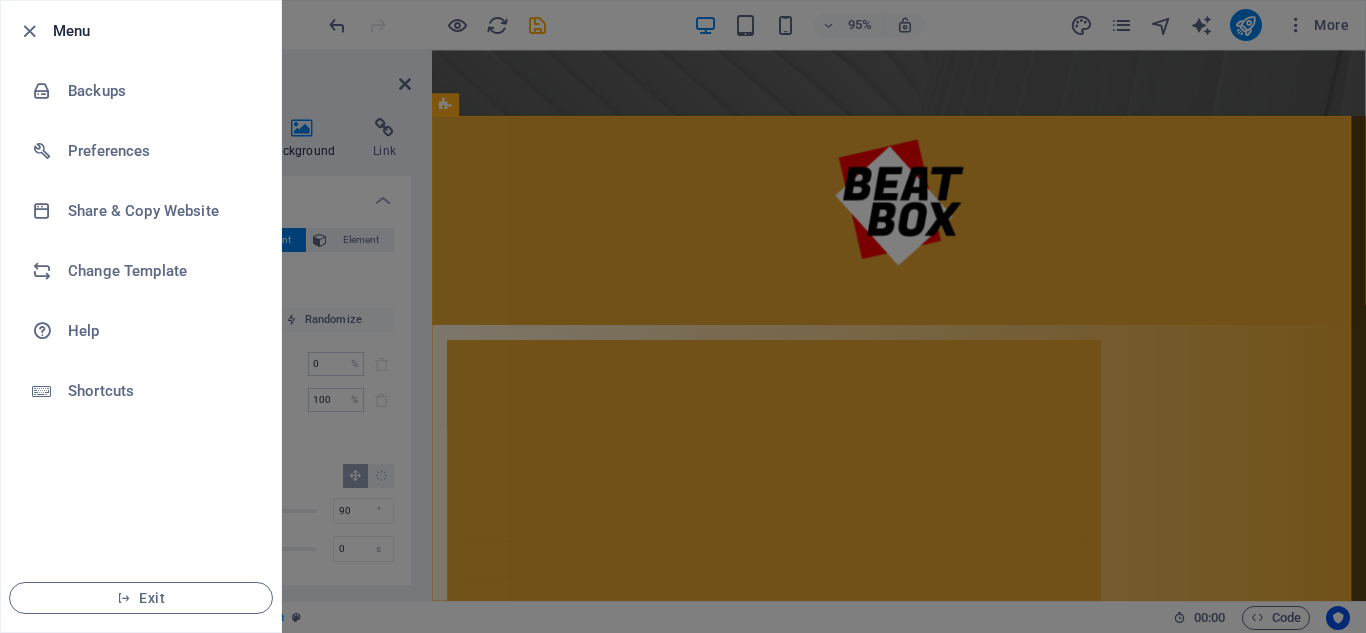 click at bounding box center (683, 316) 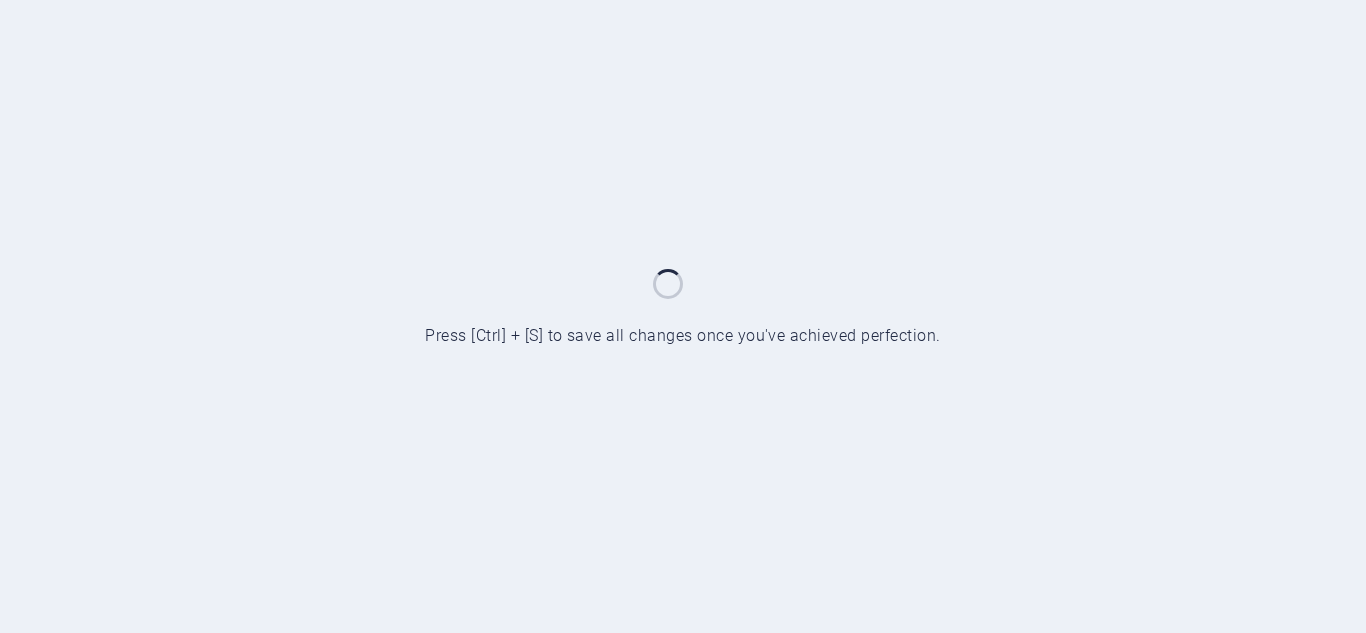 scroll, scrollTop: 0, scrollLeft: 0, axis: both 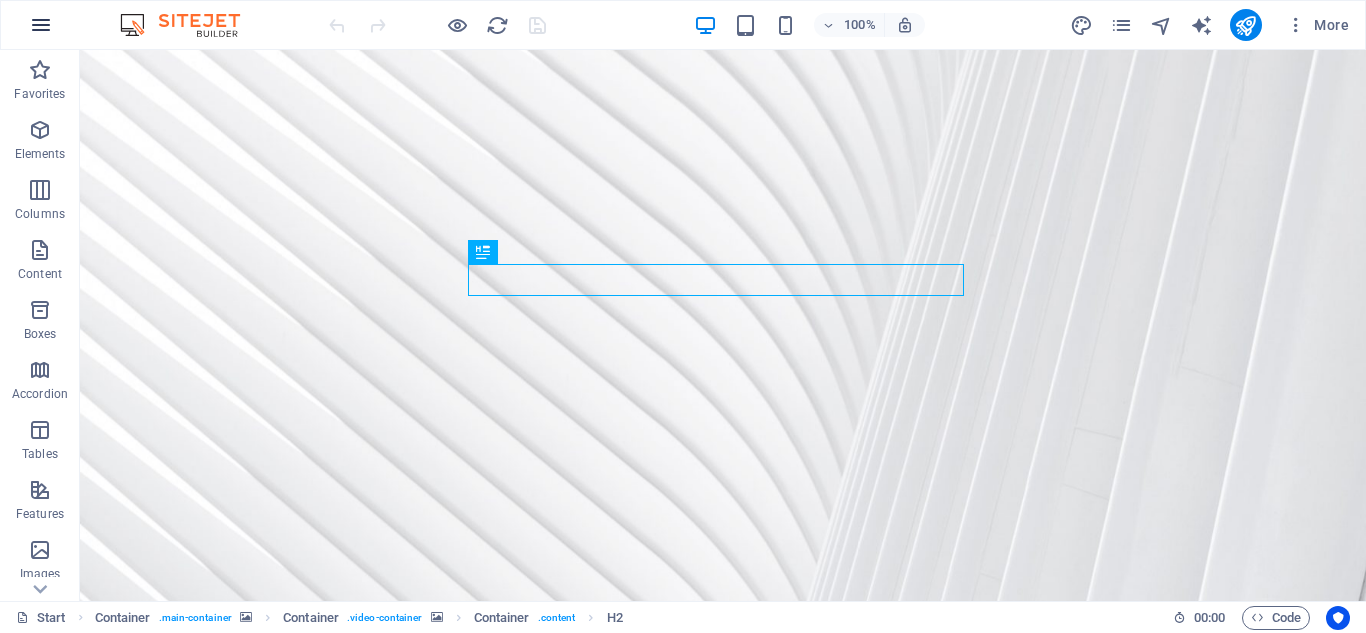 click at bounding box center [41, 25] 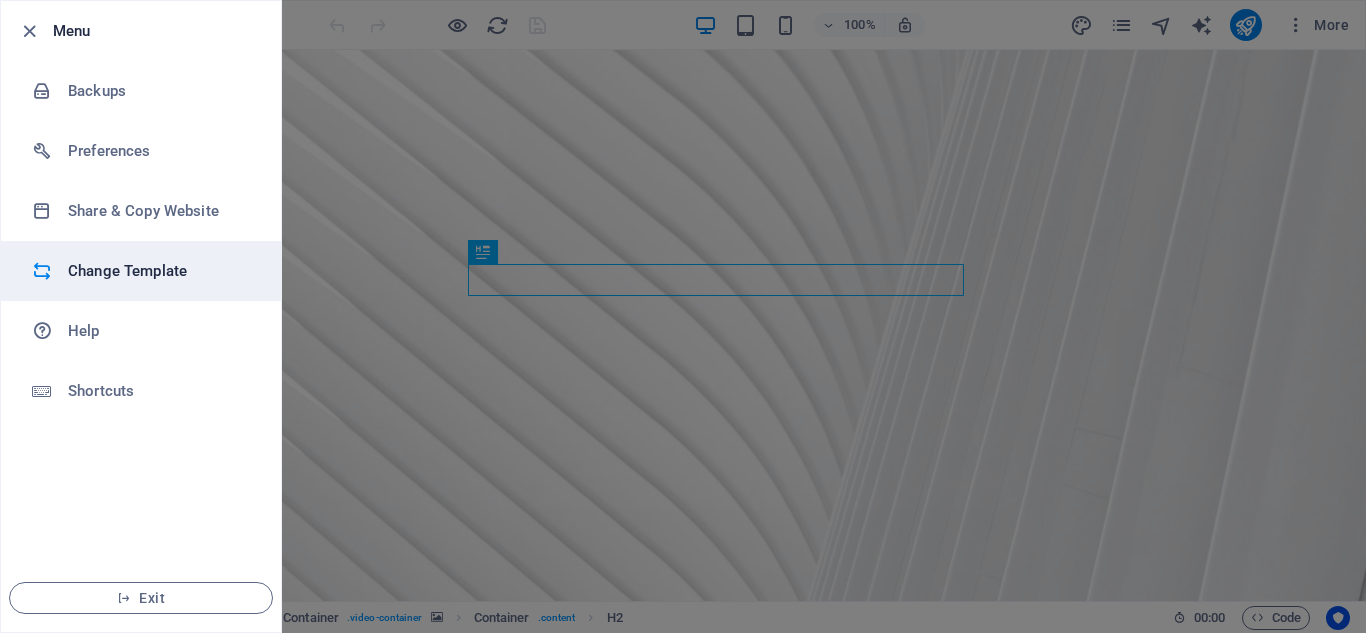 click on "Change Template" at bounding box center (141, 271) 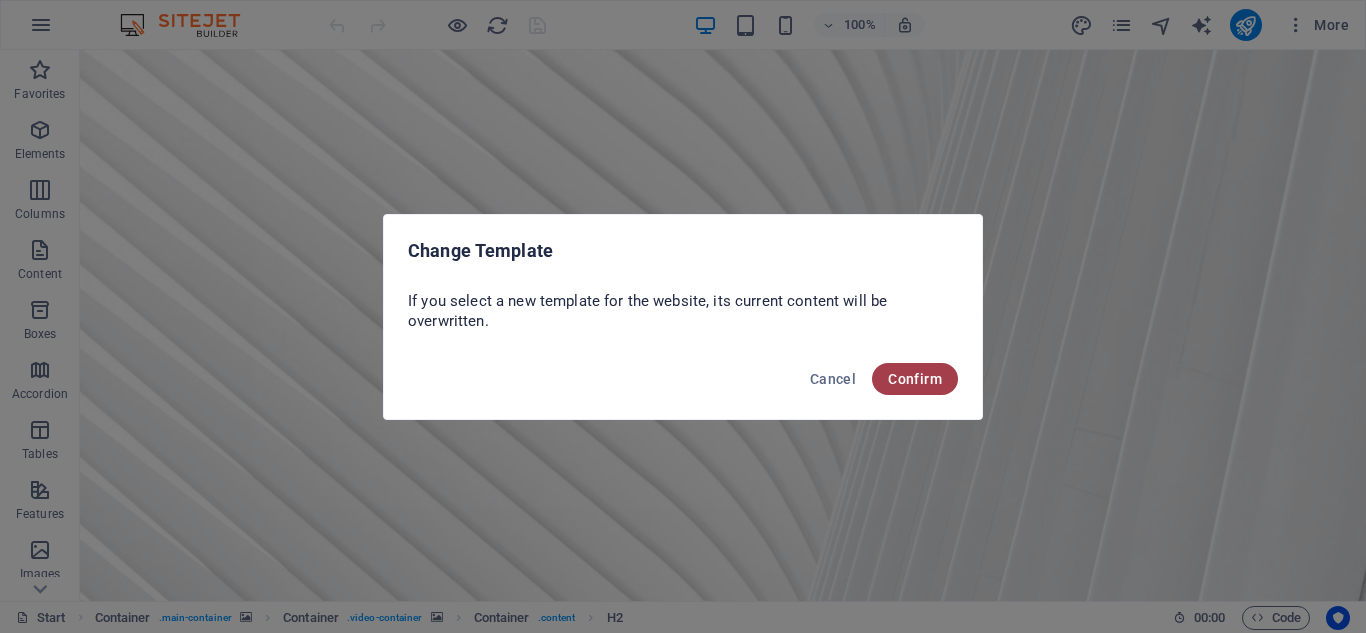 click on "Confirm" at bounding box center [915, 379] 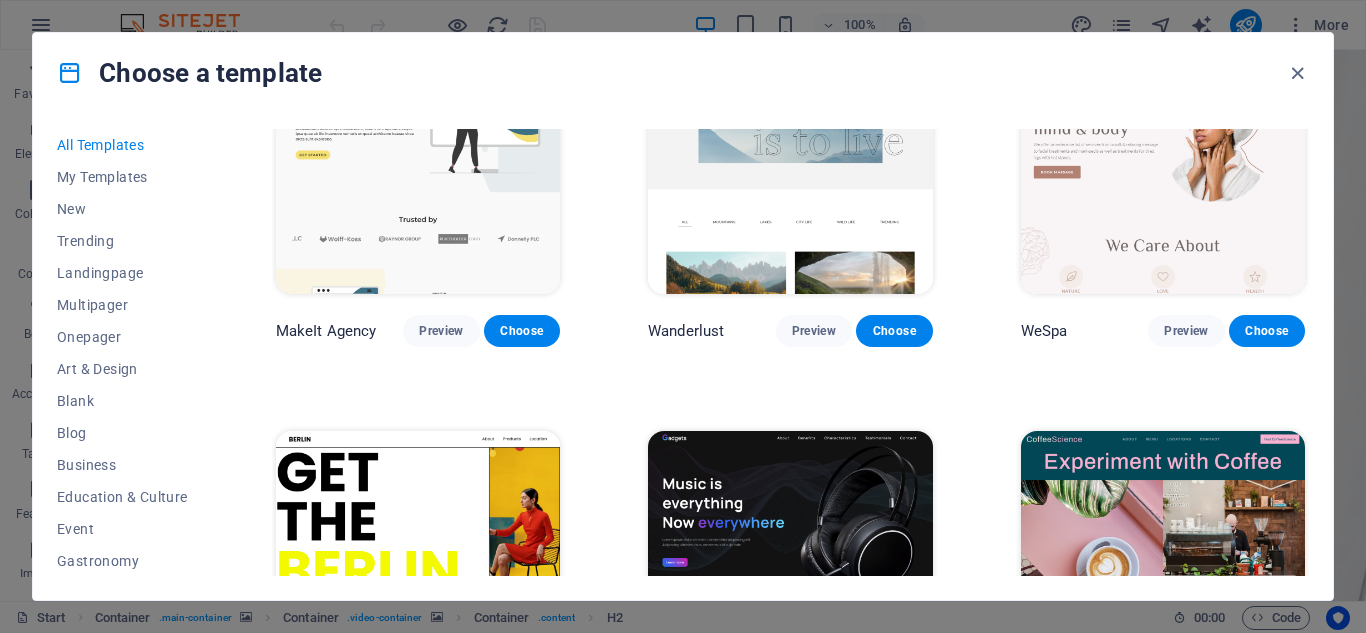 scroll, scrollTop: 4298, scrollLeft: 0, axis: vertical 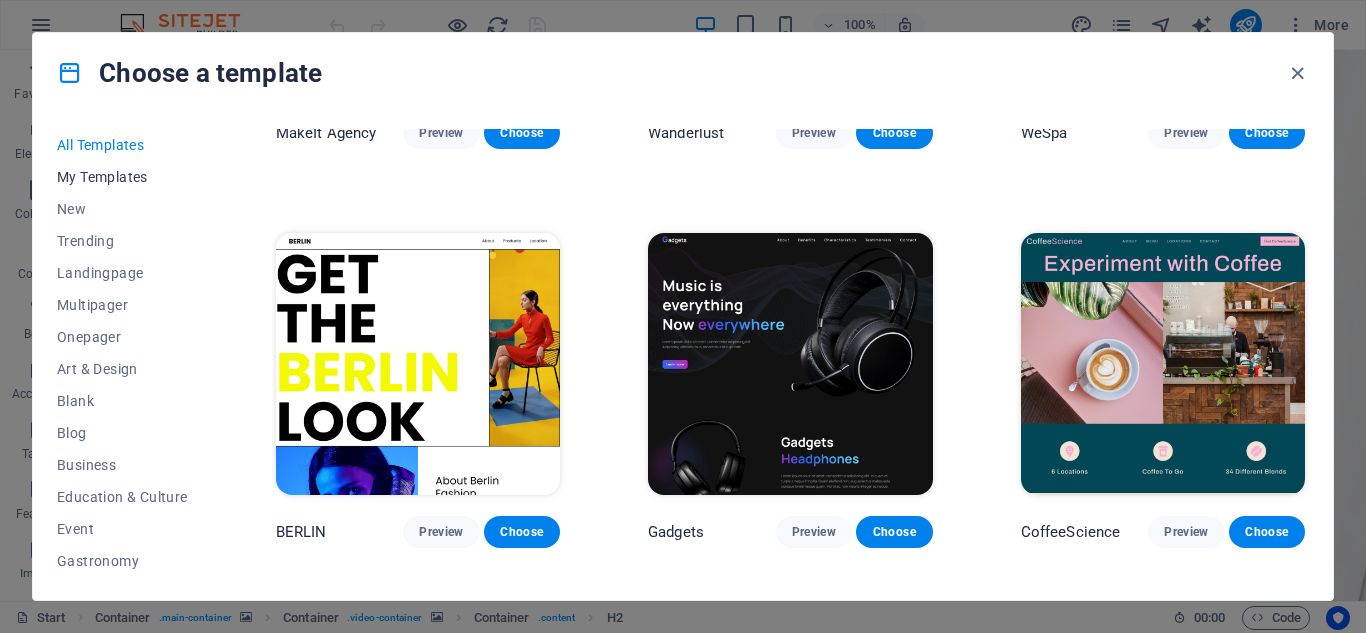 click on "My Templates" at bounding box center [122, 177] 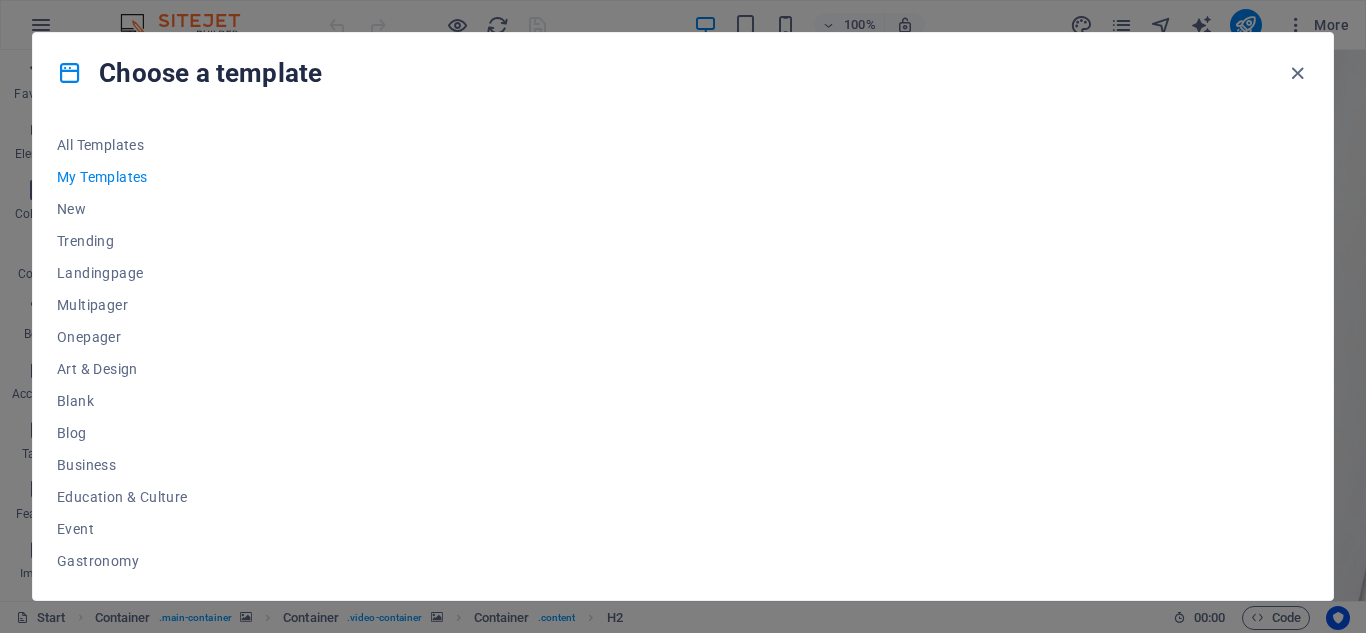 scroll, scrollTop: 0, scrollLeft: 0, axis: both 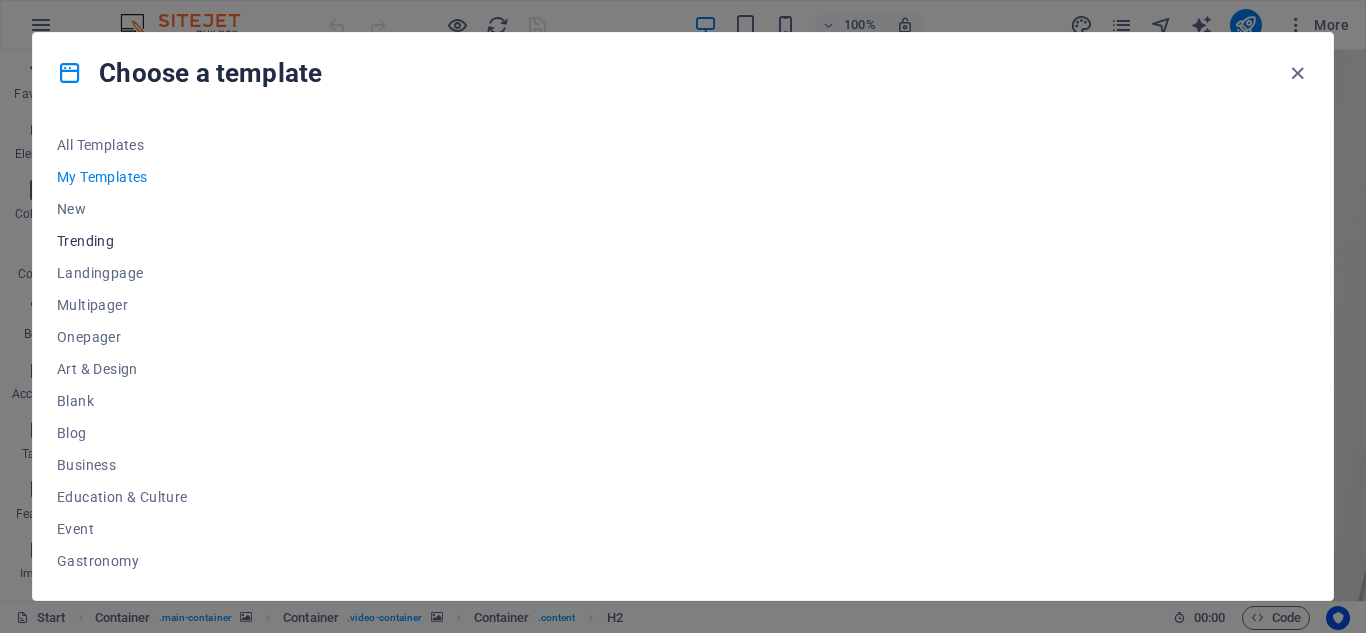 click on "Trending" at bounding box center (122, 241) 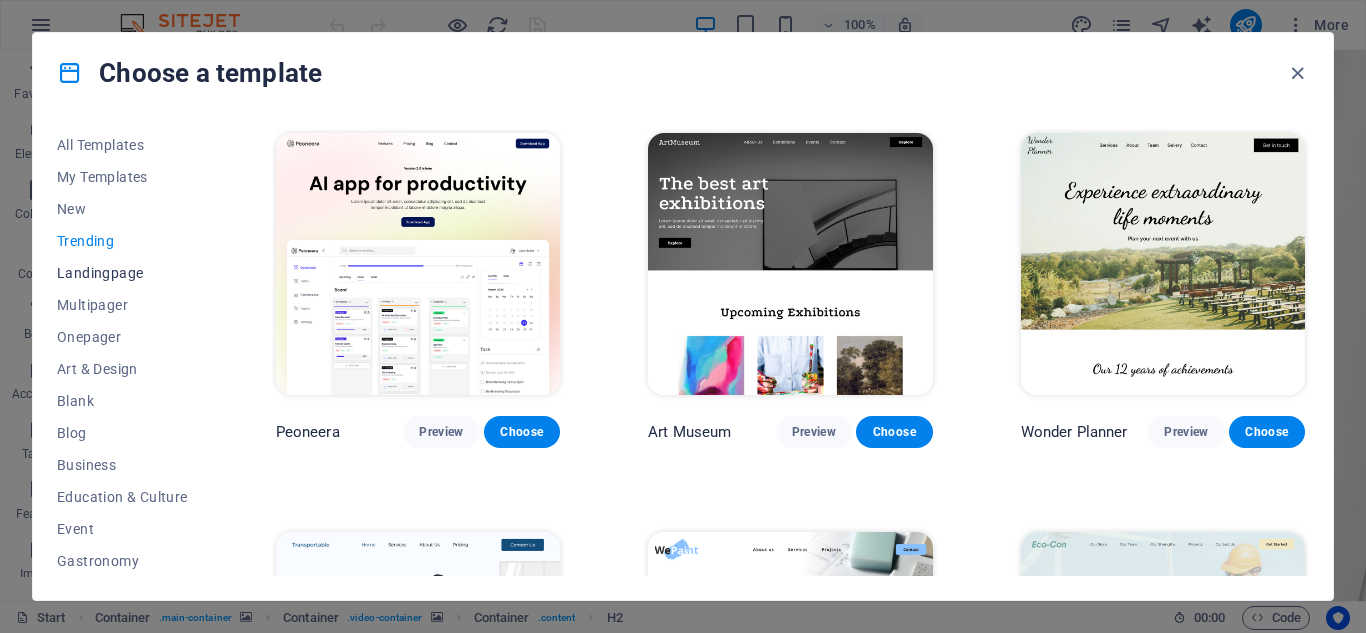 click on "Landingpage" at bounding box center [122, 273] 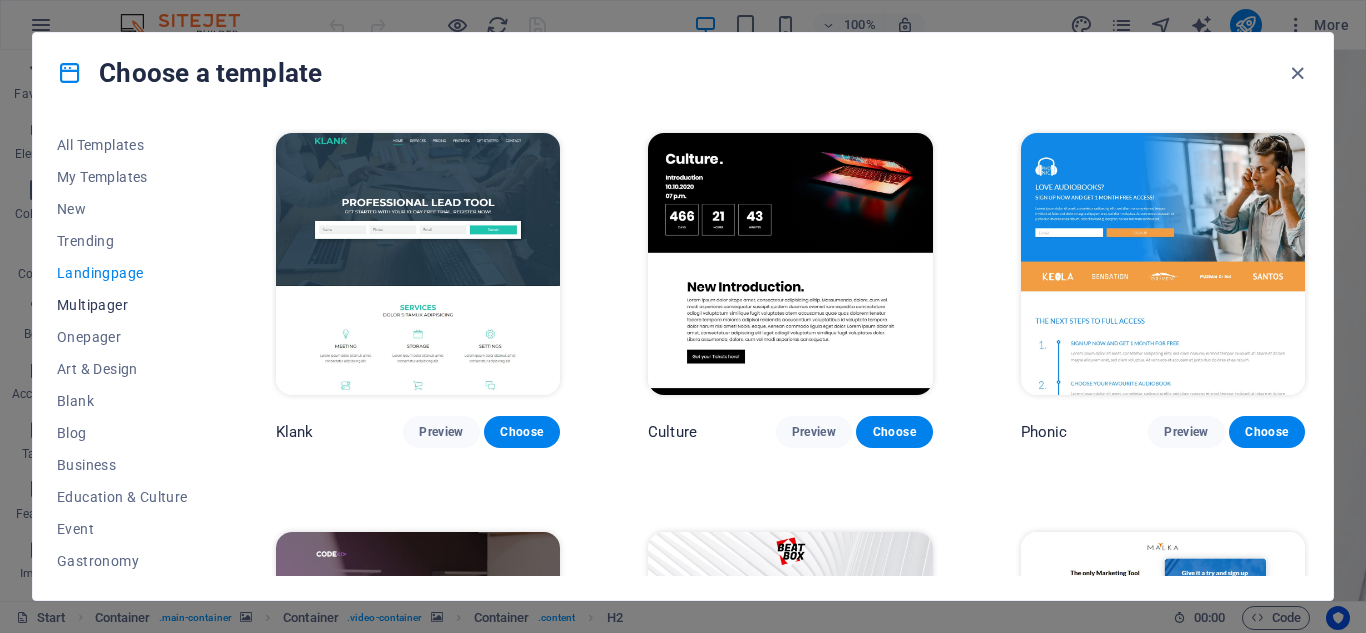click on "Multipager" at bounding box center (122, 305) 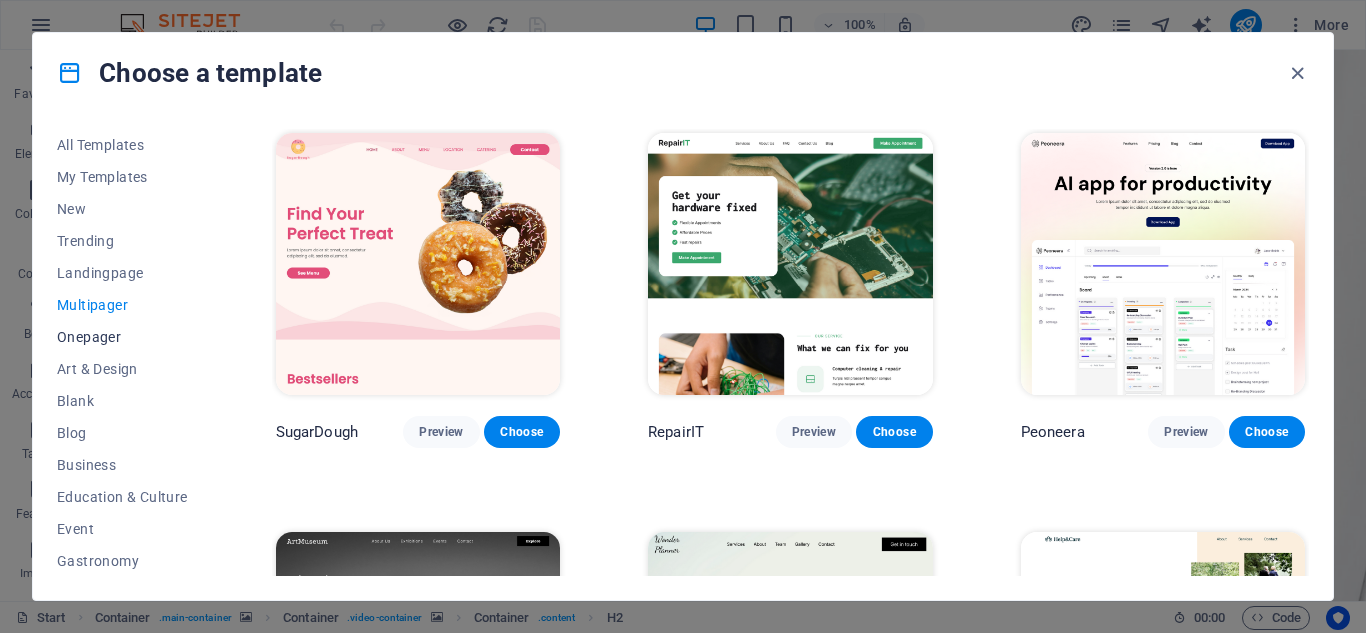 click on "Onepager" at bounding box center [122, 337] 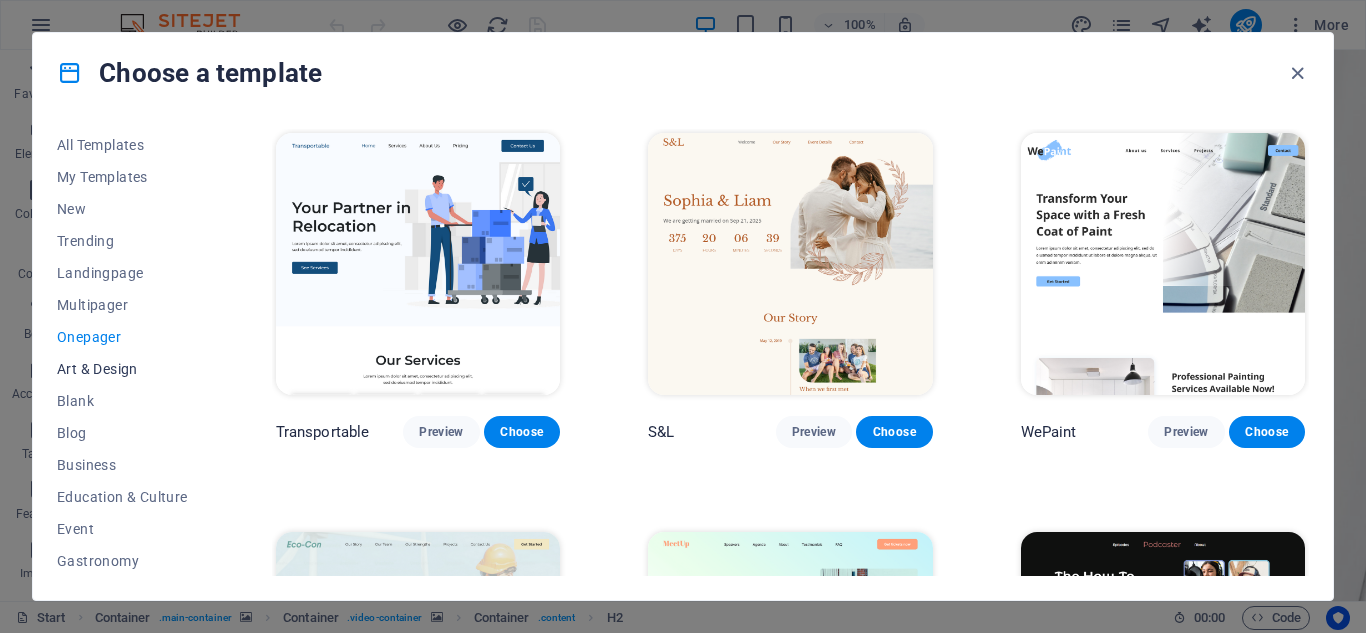 click on "Art & Design" at bounding box center (122, 369) 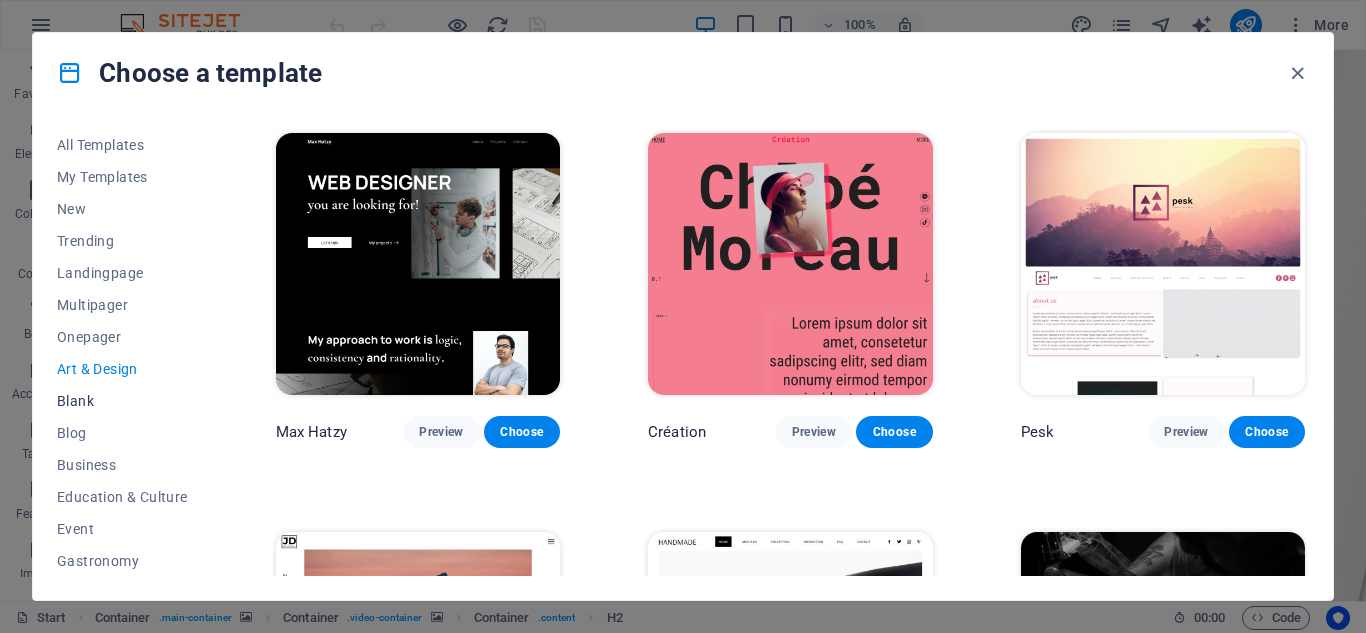 click on "Blank" at bounding box center (122, 401) 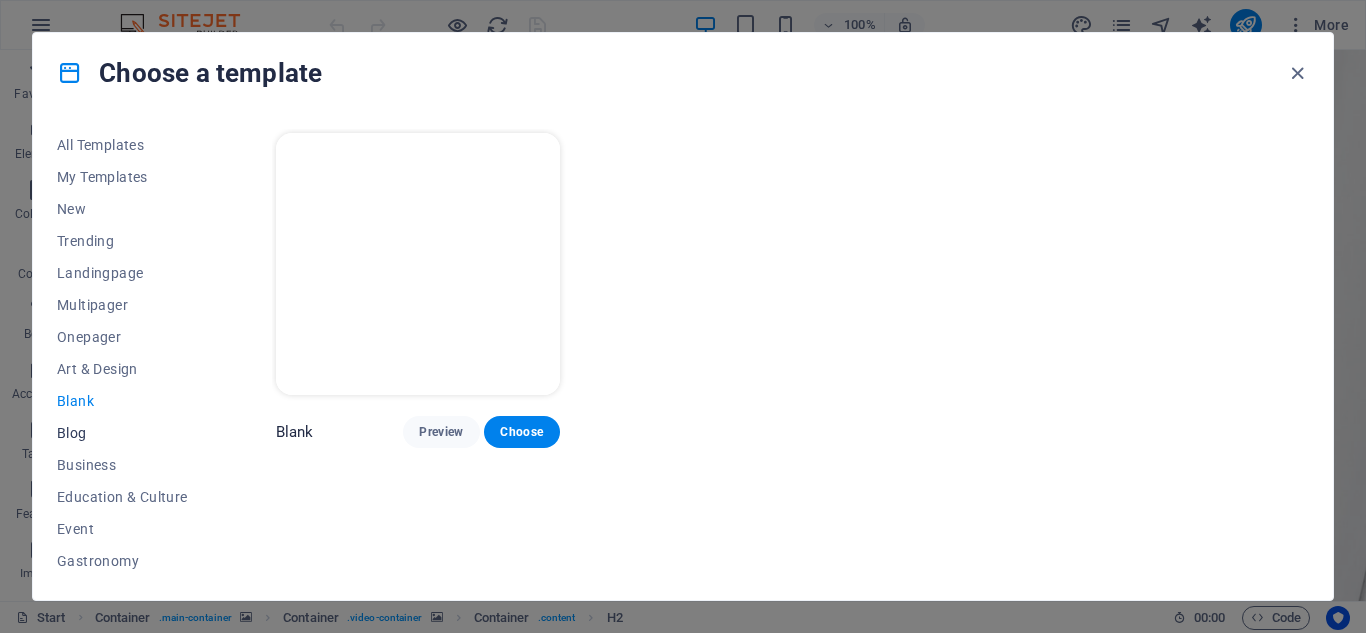 click on "Blog" at bounding box center [122, 433] 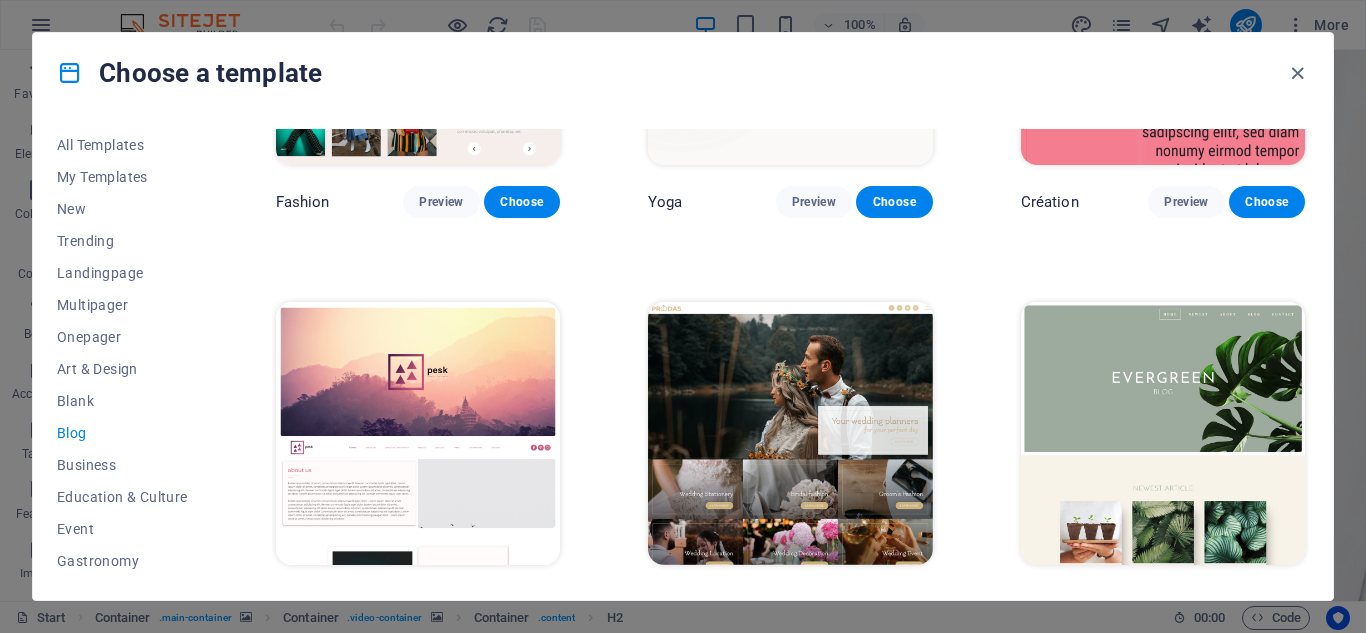 scroll, scrollTop: 2281, scrollLeft: 0, axis: vertical 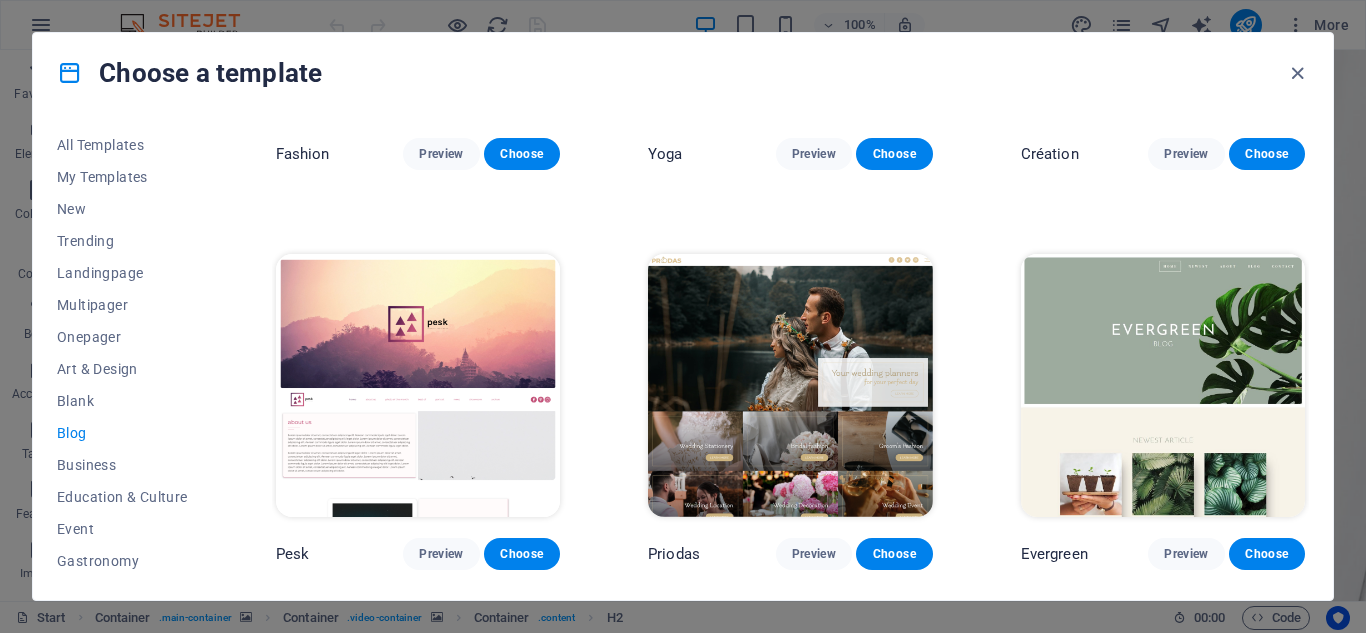 drag, startPoint x: 1302, startPoint y: 467, endPoint x: 1305, endPoint y: 527, distance: 60.074955 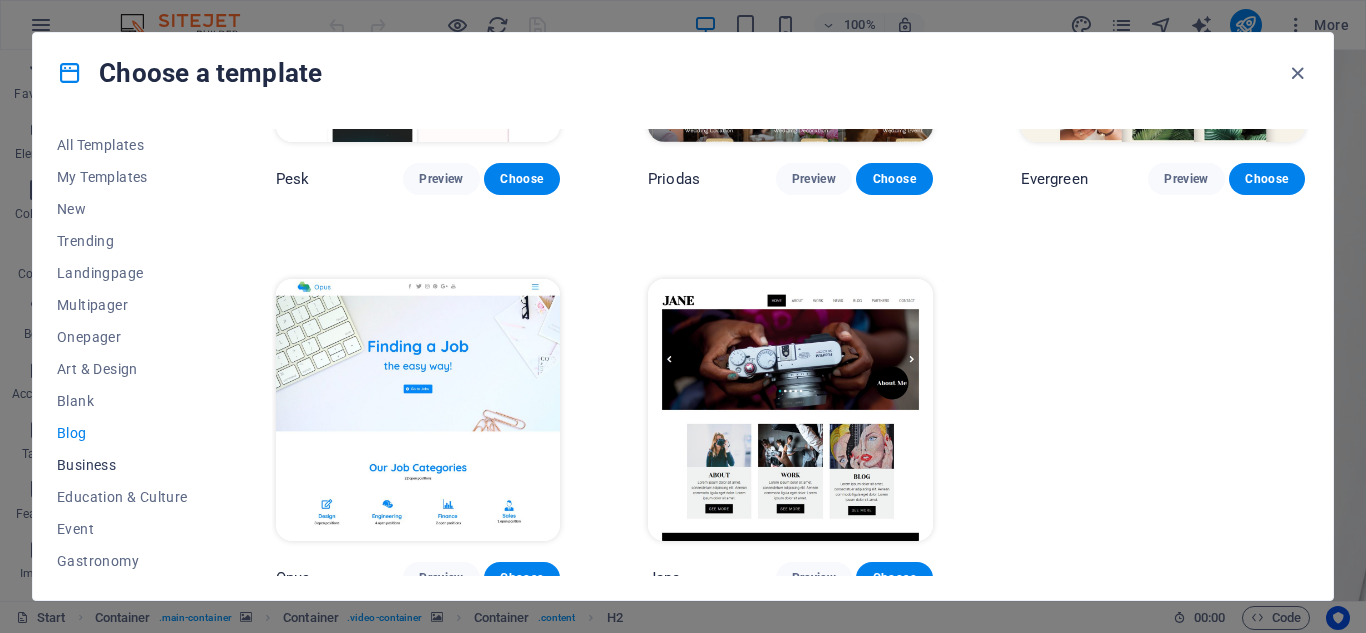 click on "Business" at bounding box center (122, 465) 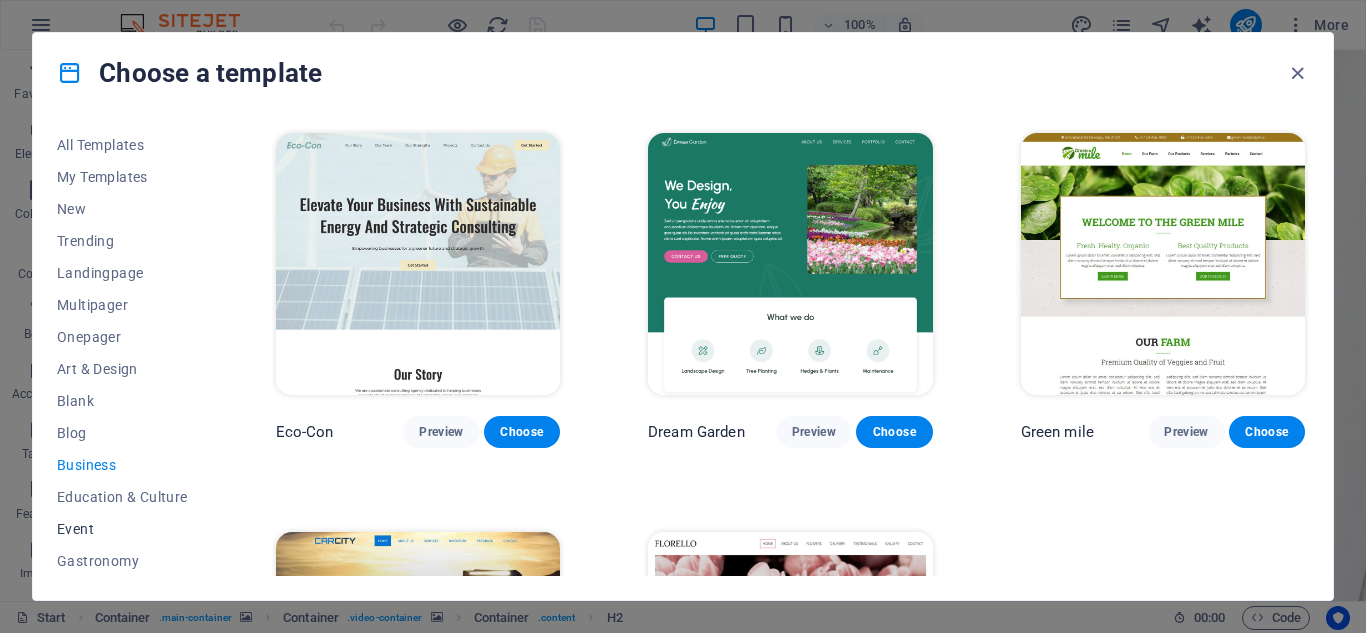 click on "Event" at bounding box center (122, 529) 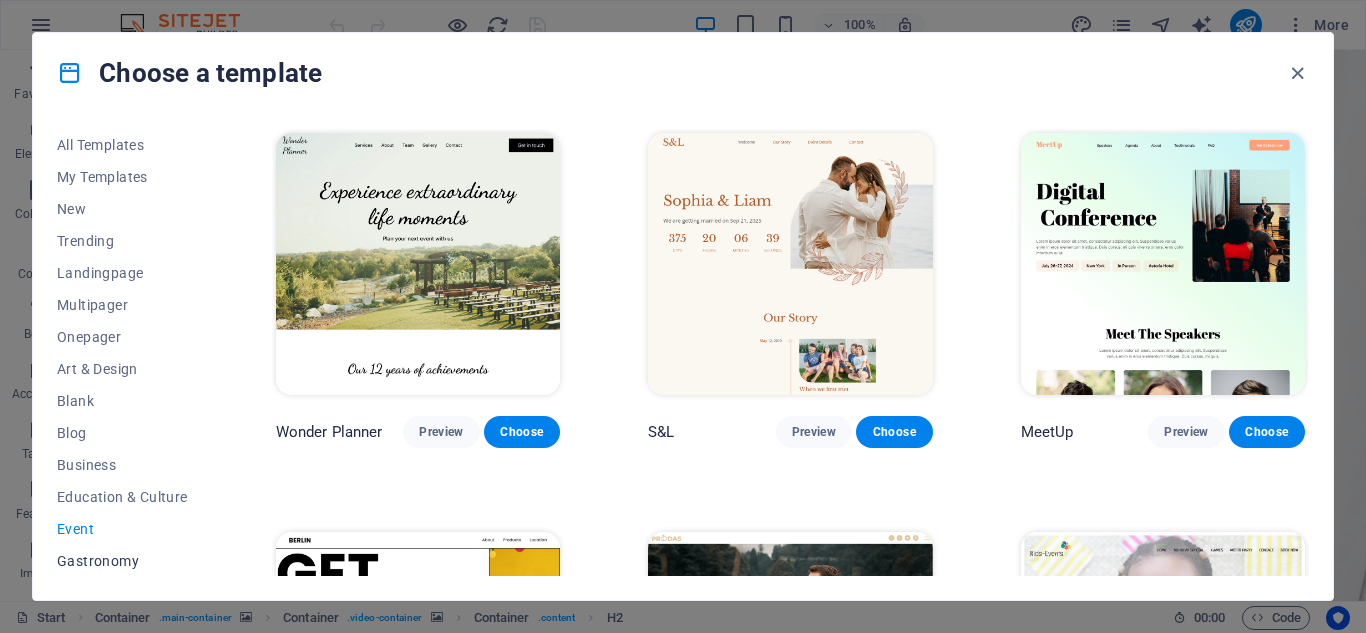 click on "Gastronomy" at bounding box center [122, 561] 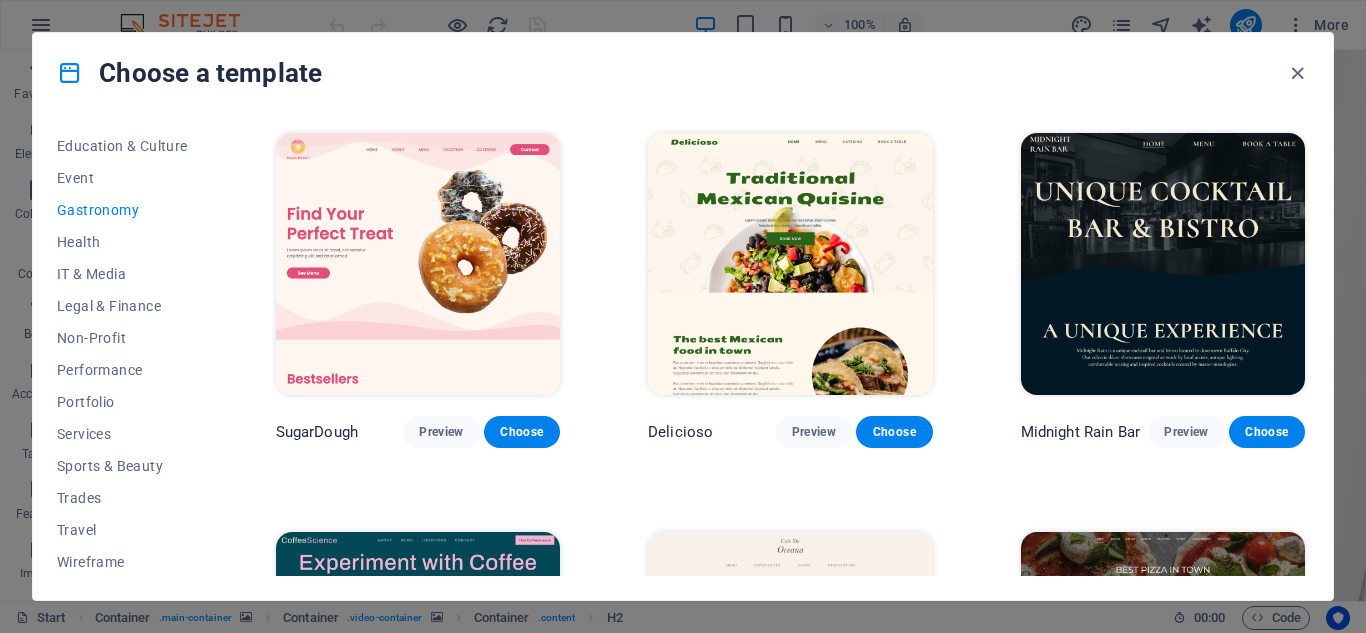scroll, scrollTop: 353, scrollLeft: 0, axis: vertical 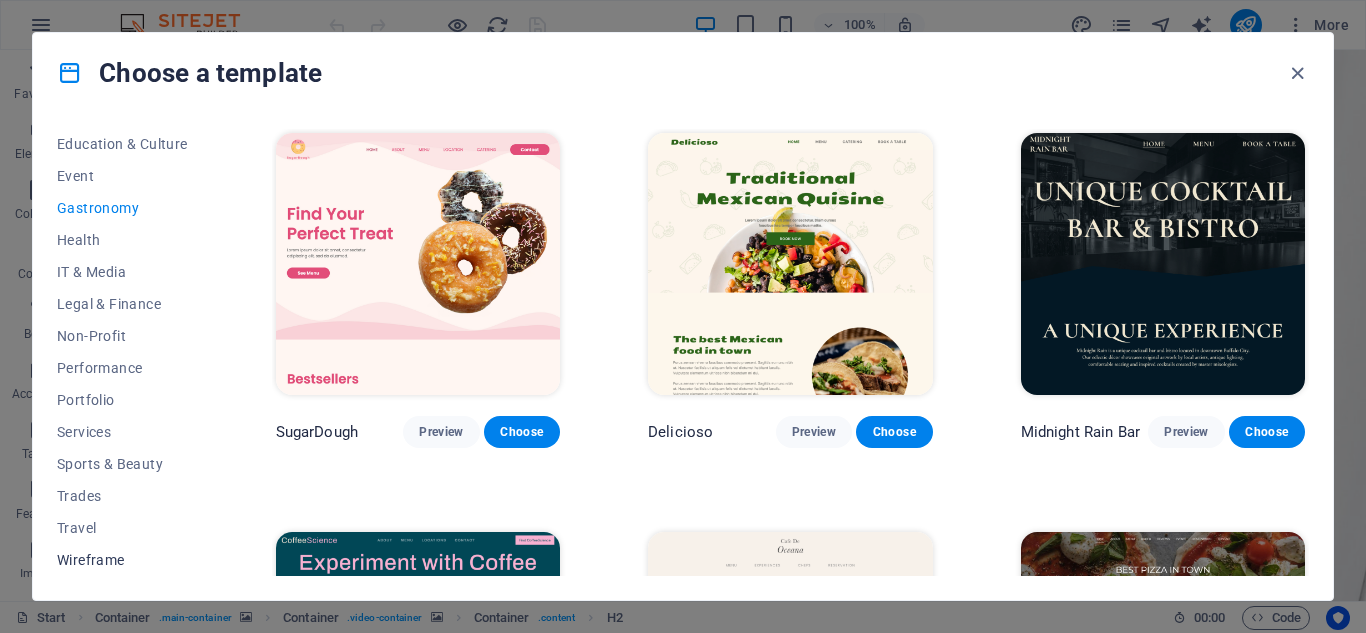 click on "Wireframe" at bounding box center [122, 560] 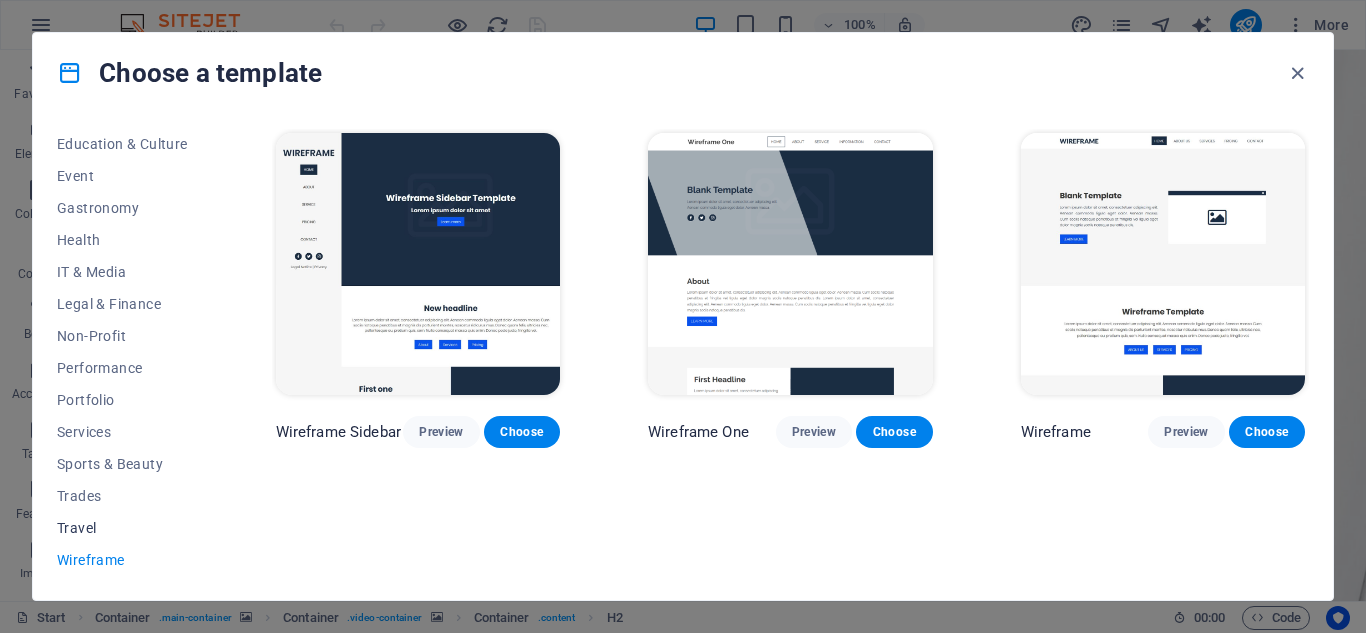 click on "Travel" at bounding box center (122, 528) 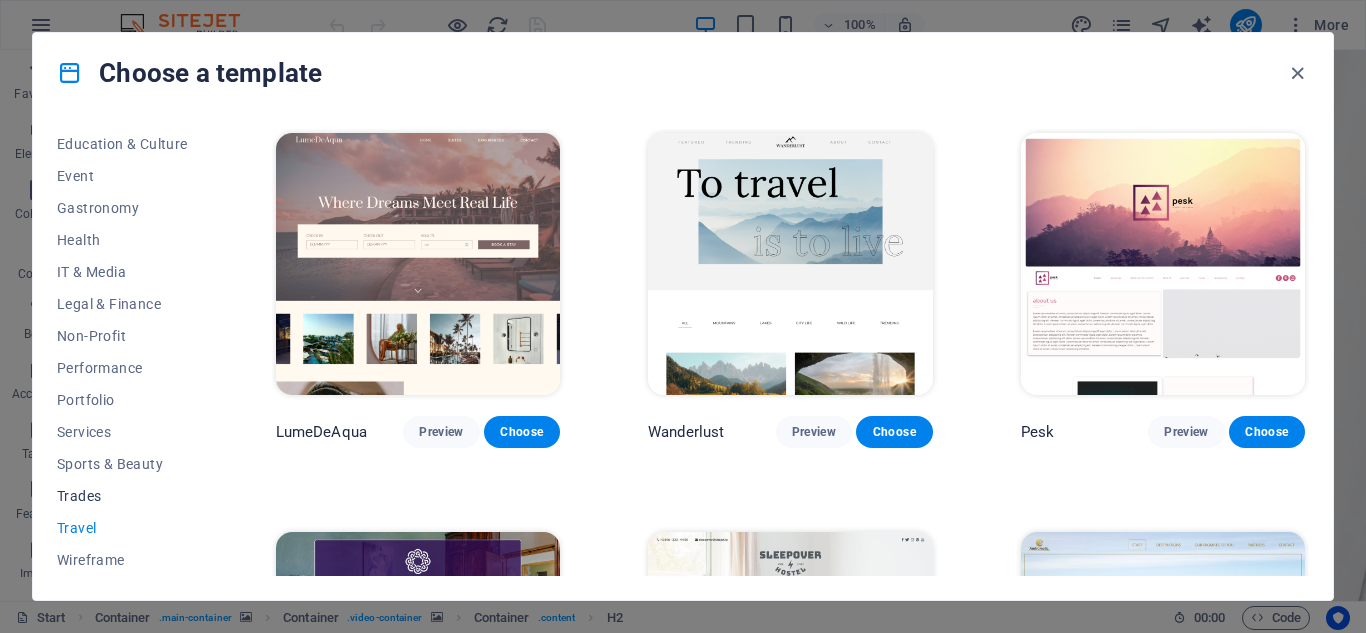 click on "Trades" at bounding box center (122, 496) 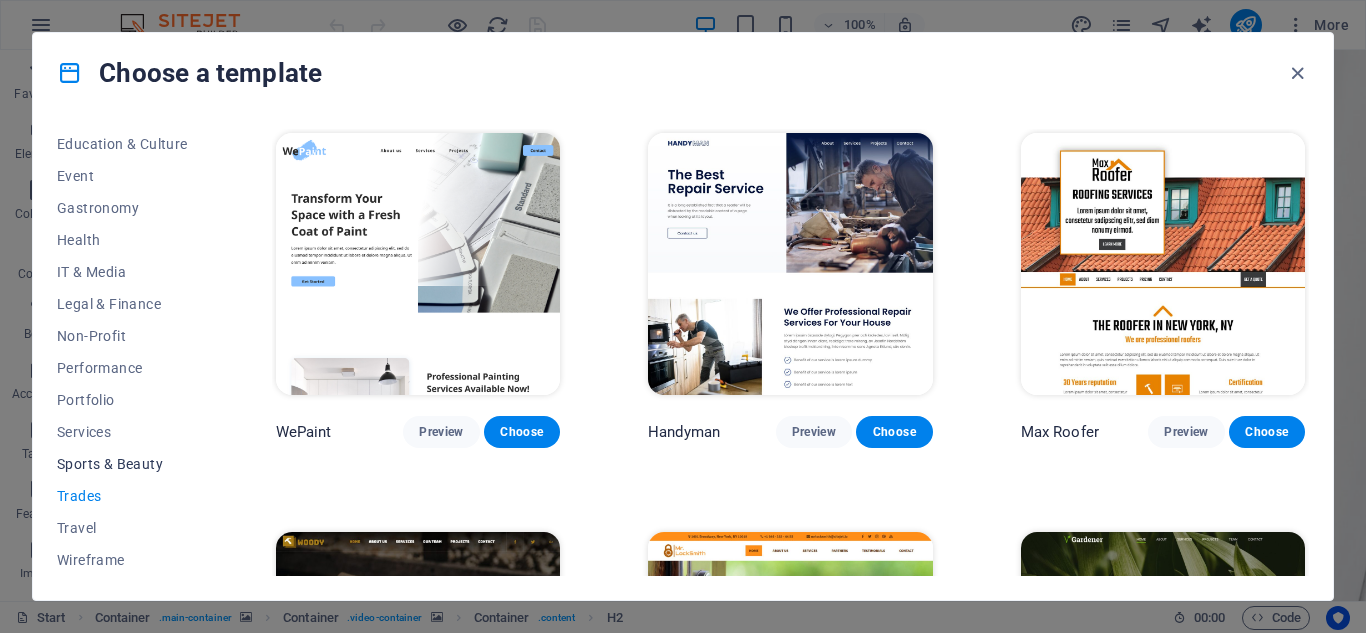 click on "Sports & Beauty" at bounding box center (122, 464) 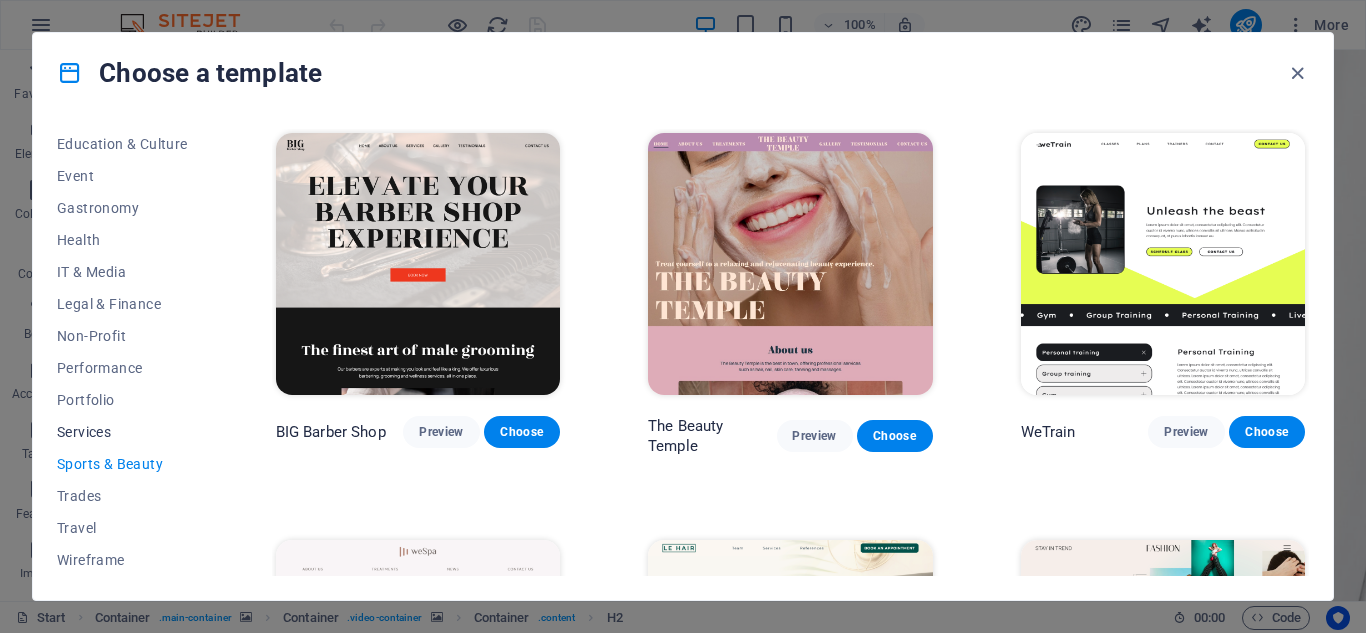 click on "Services" at bounding box center [122, 432] 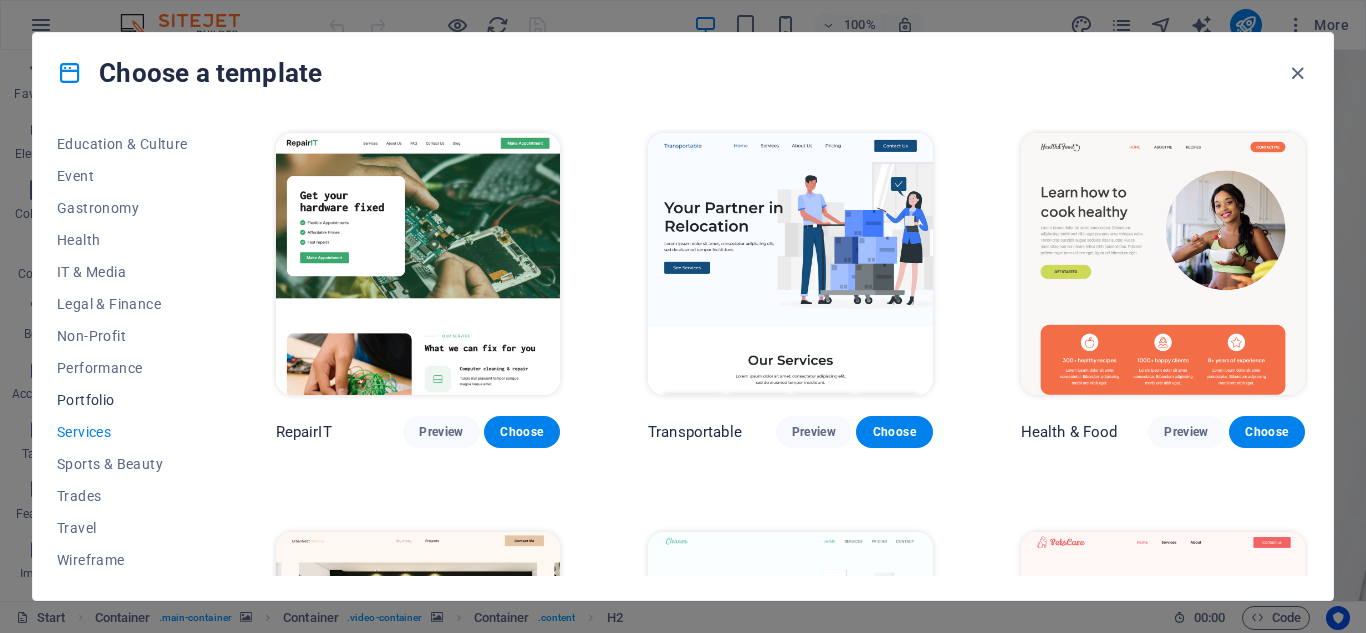 click on "Portfolio" at bounding box center [122, 400] 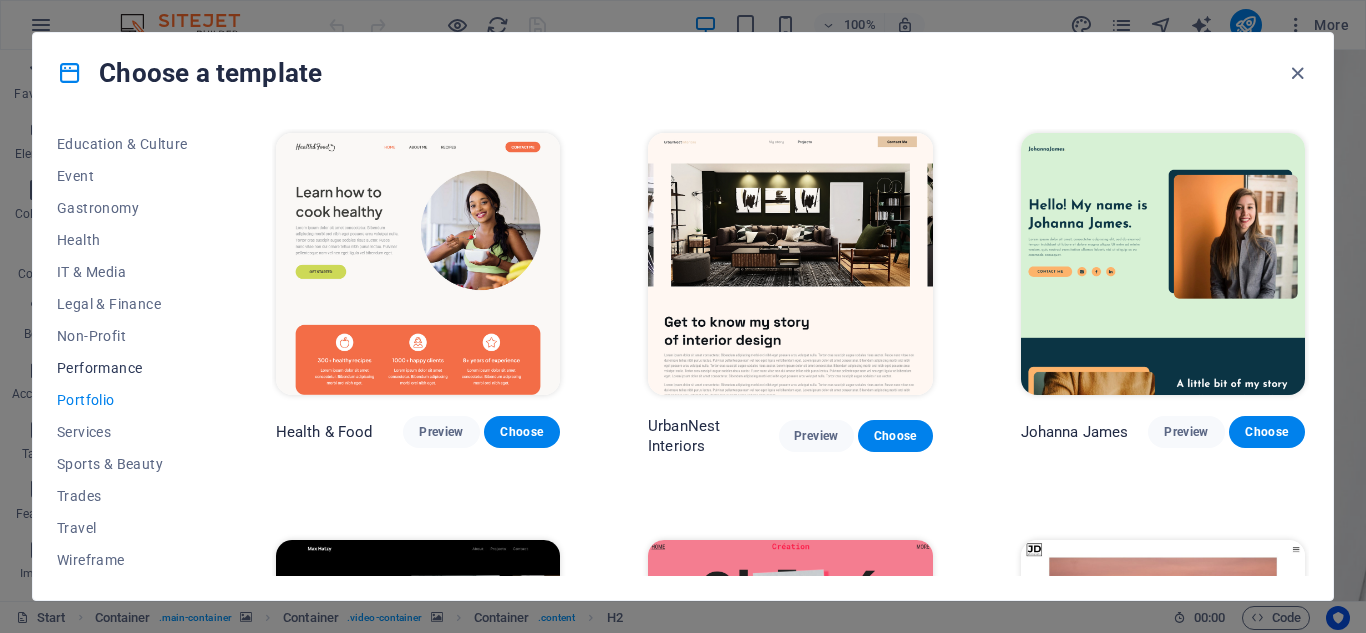 click on "Performance" at bounding box center [122, 368] 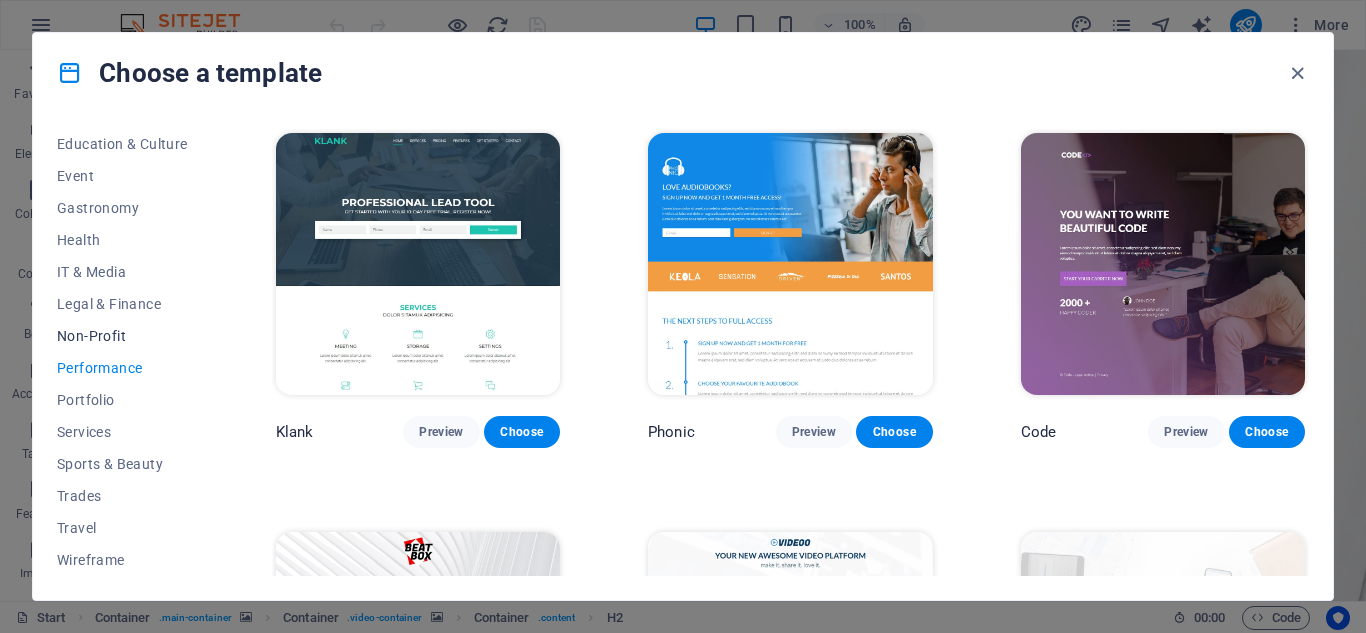 click on "Non-Profit" at bounding box center [122, 336] 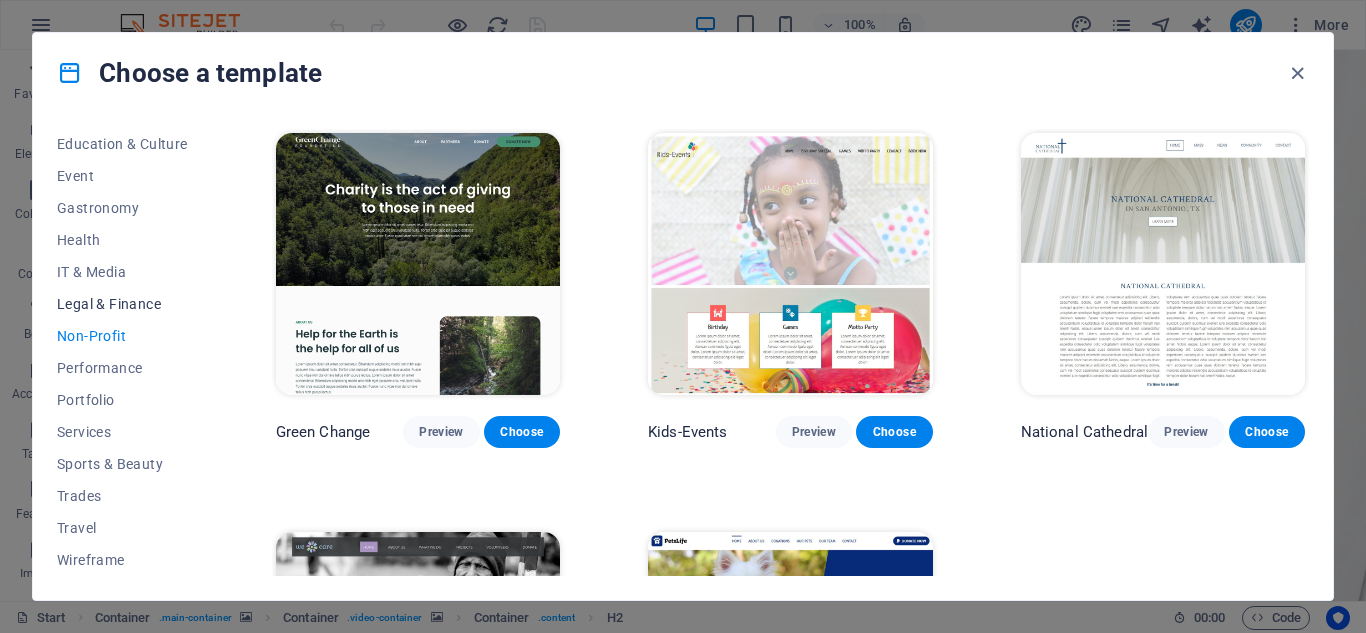 click on "Legal & Finance" at bounding box center [122, 304] 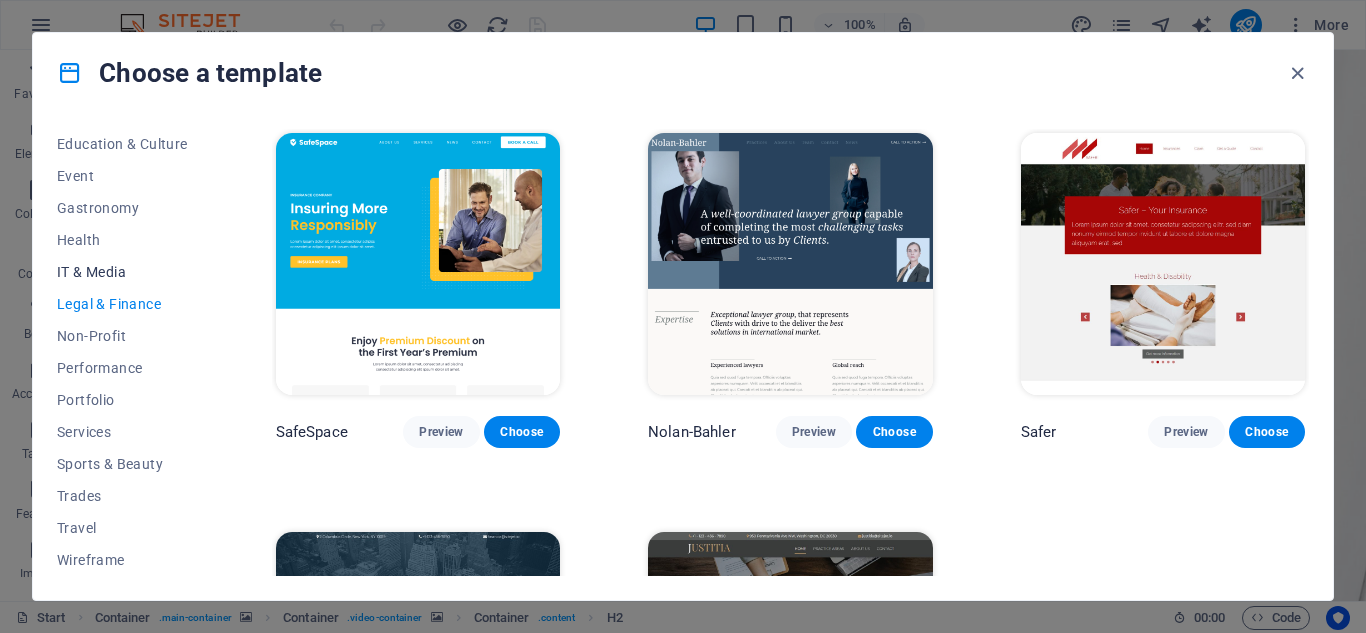 click on "IT & Media" at bounding box center [122, 272] 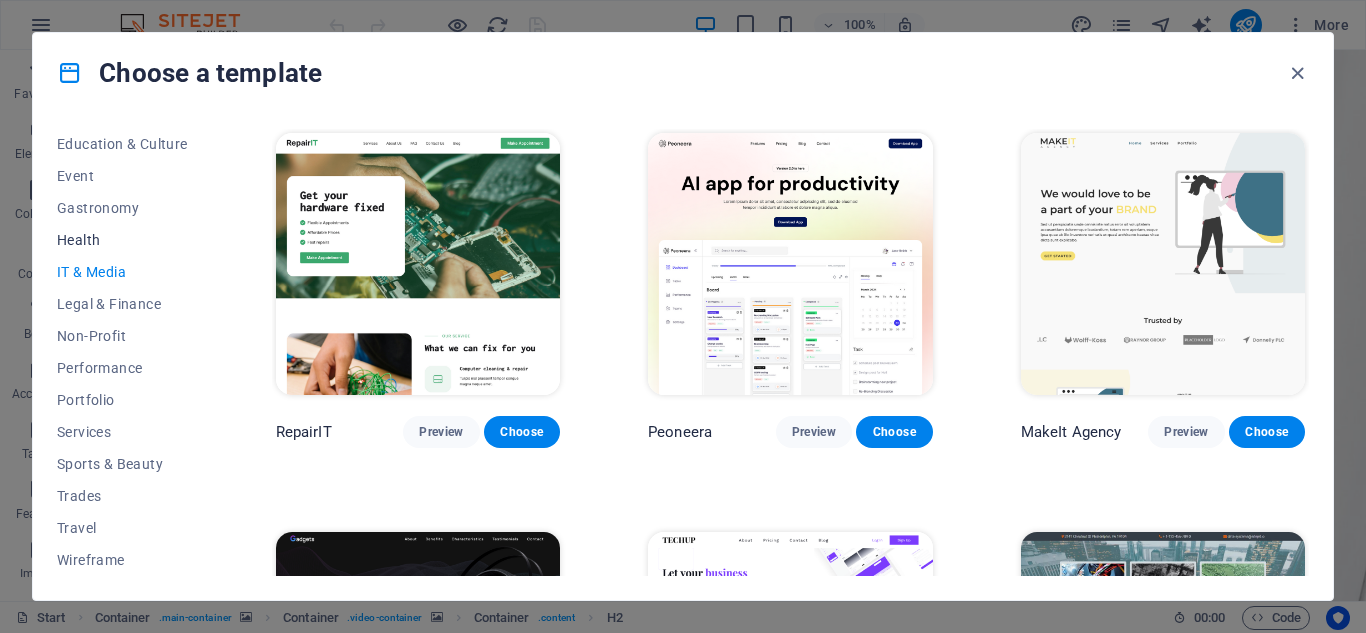 click on "Health" at bounding box center (122, 240) 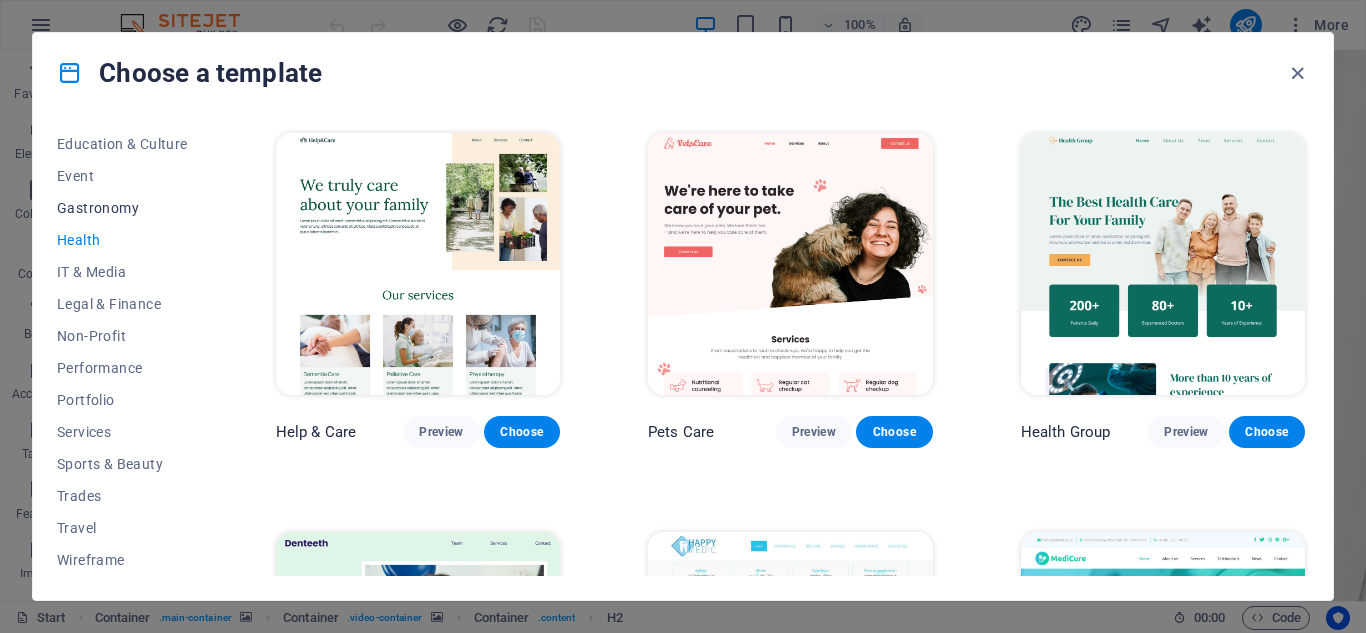 click on "Gastronomy" at bounding box center [122, 208] 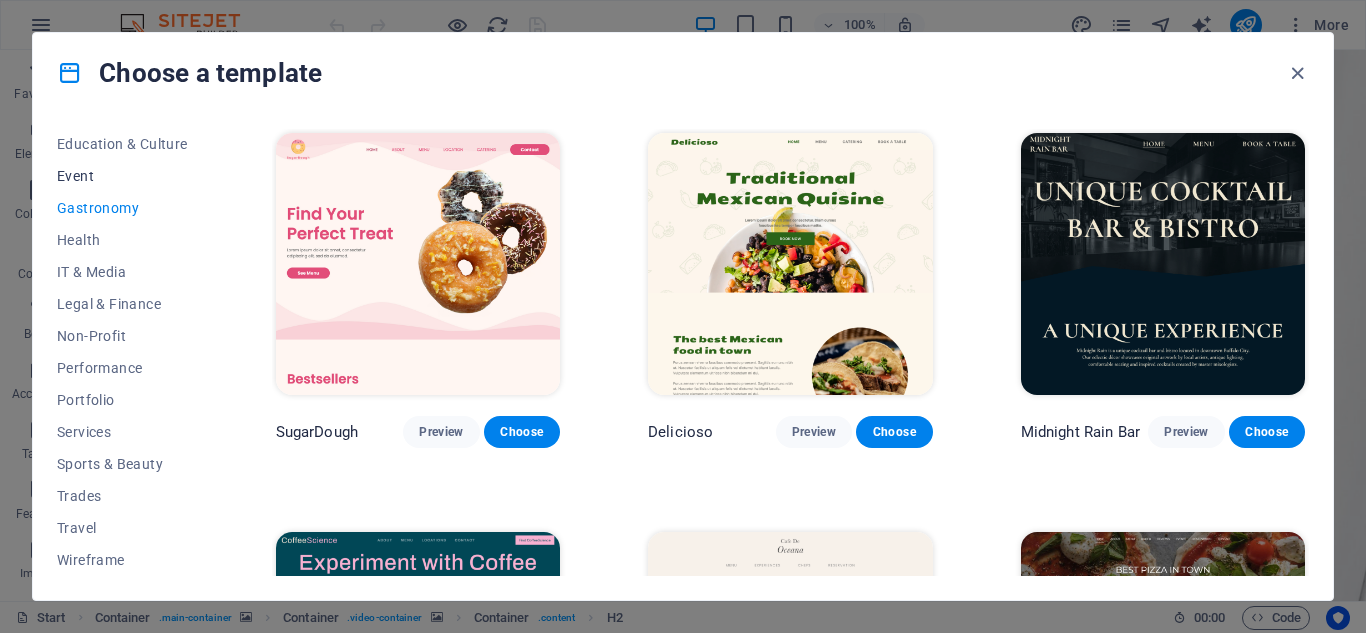 click on "Event" at bounding box center (122, 176) 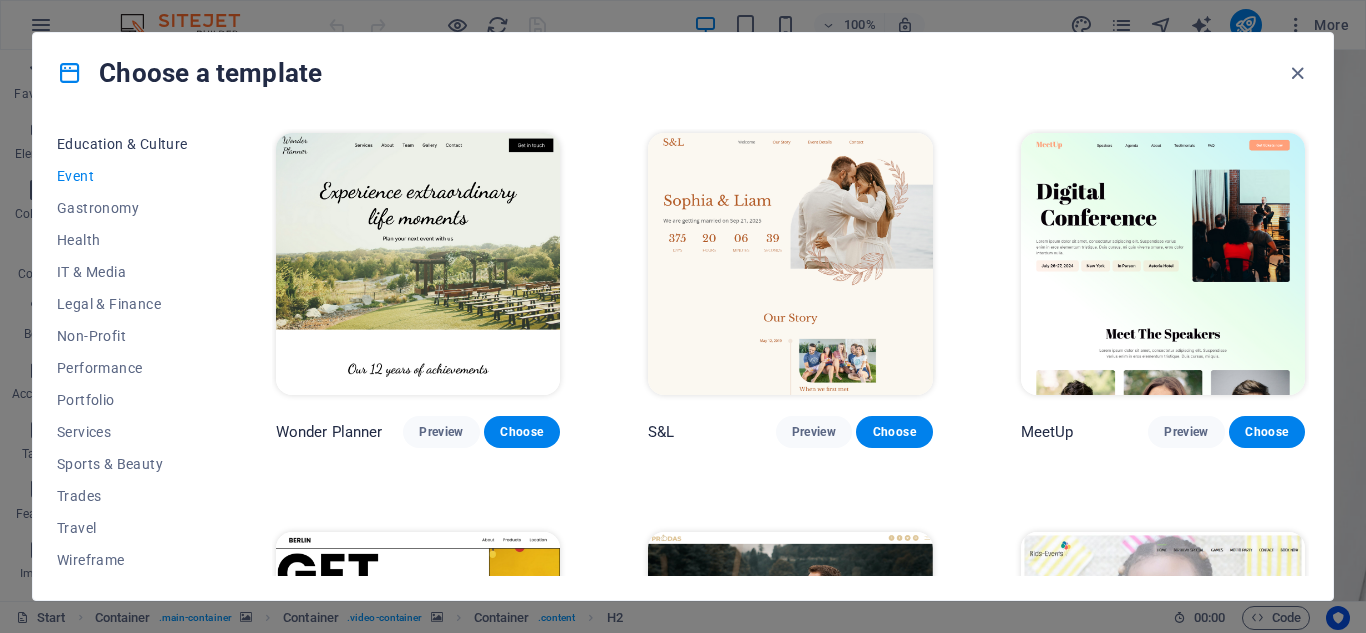 click on "Education & Culture" at bounding box center [122, 144] 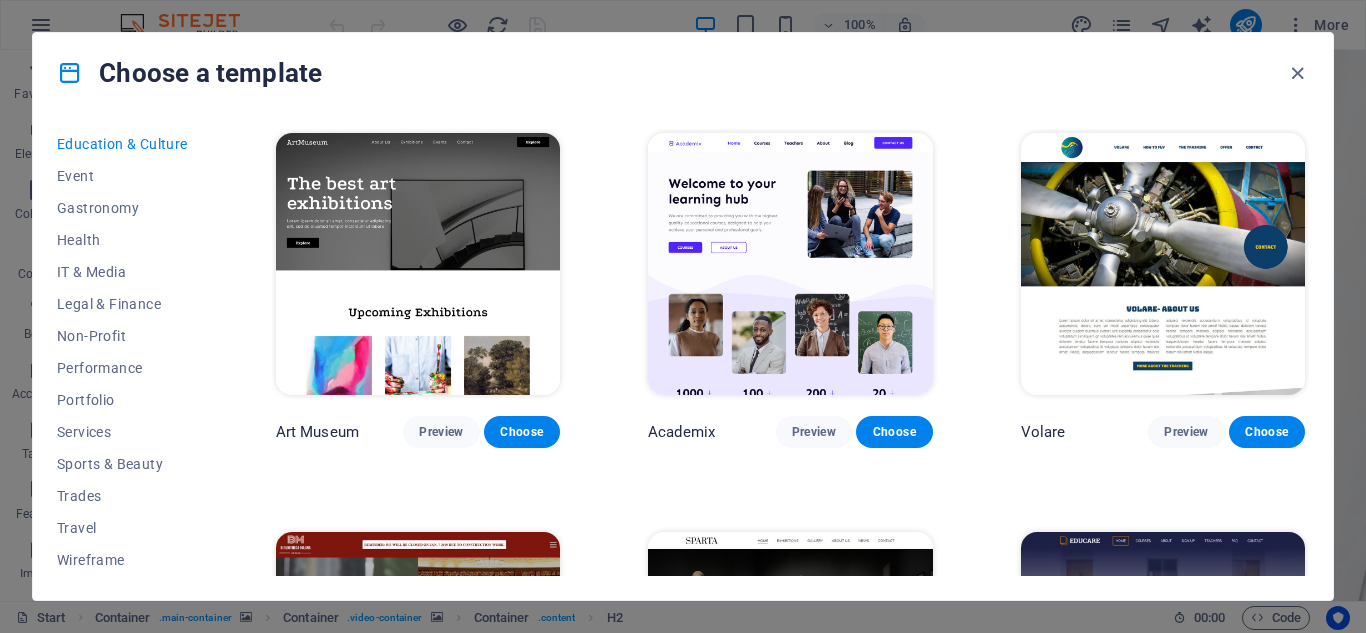 drag, startPoint x: 1303, startPoint y: 191, endPoint x: 1307, endPoint y: 216, distance: 25.317978 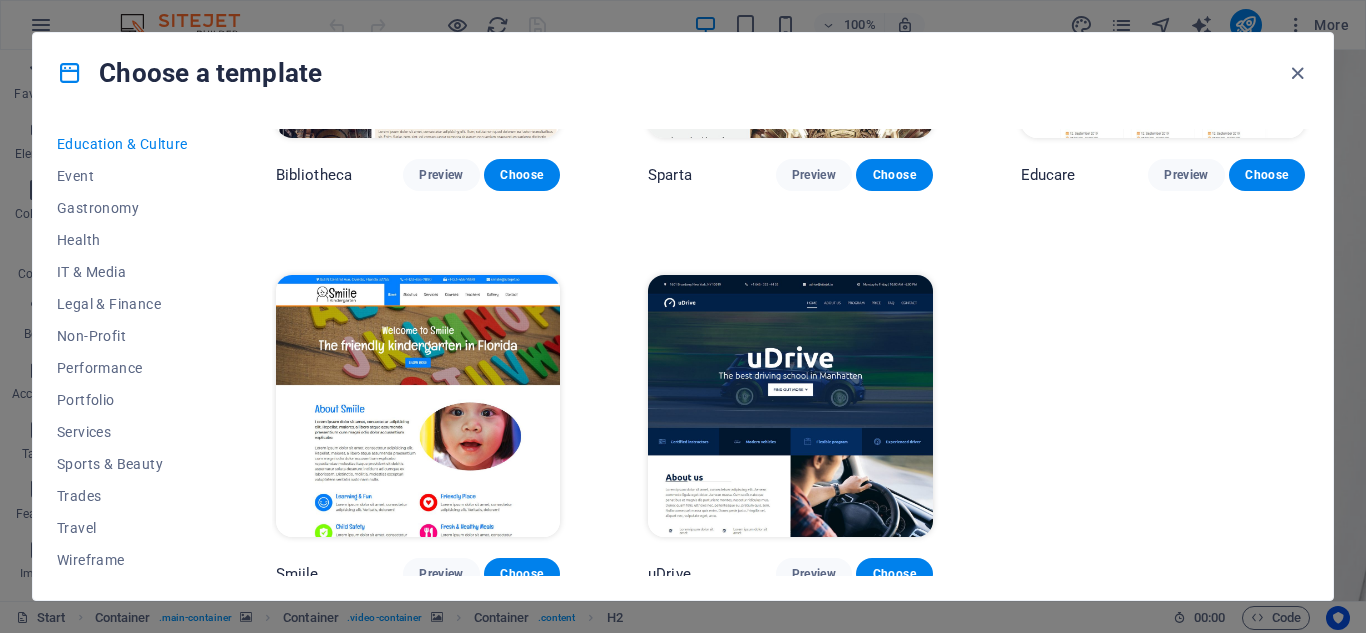 scroll, scrollTop: 663, scrollLeft: 0, axis: vertical 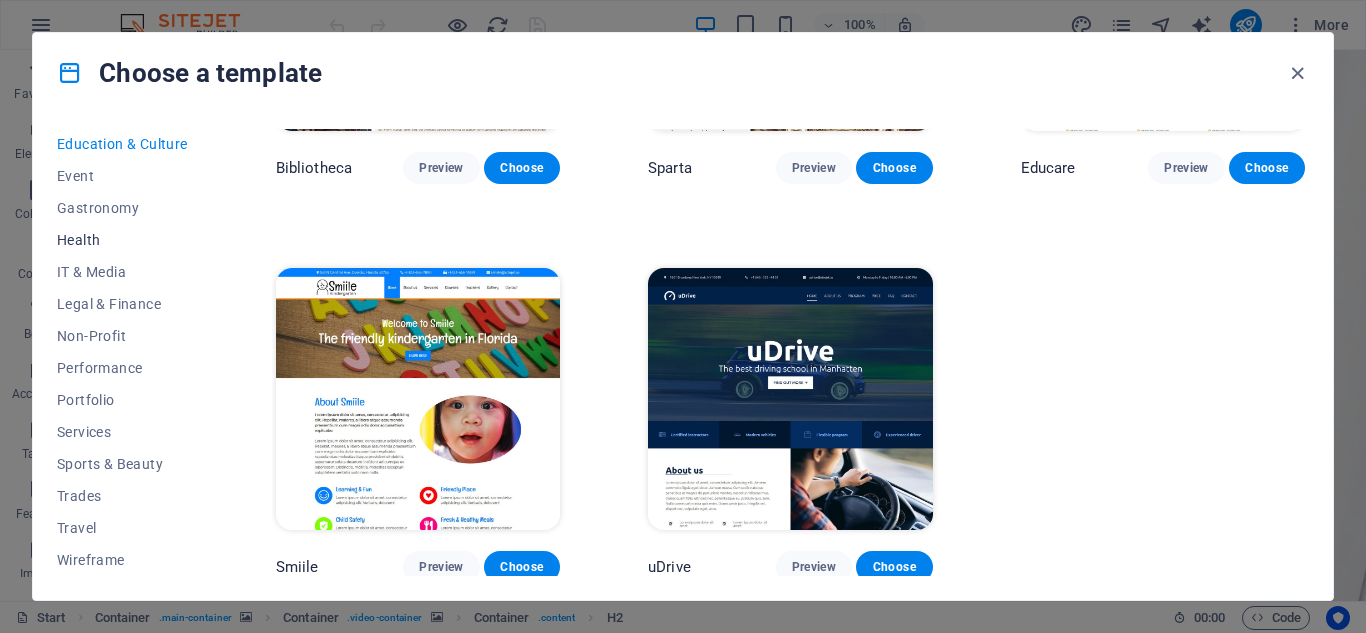 click on "Health" at bounding box center (122, 240) 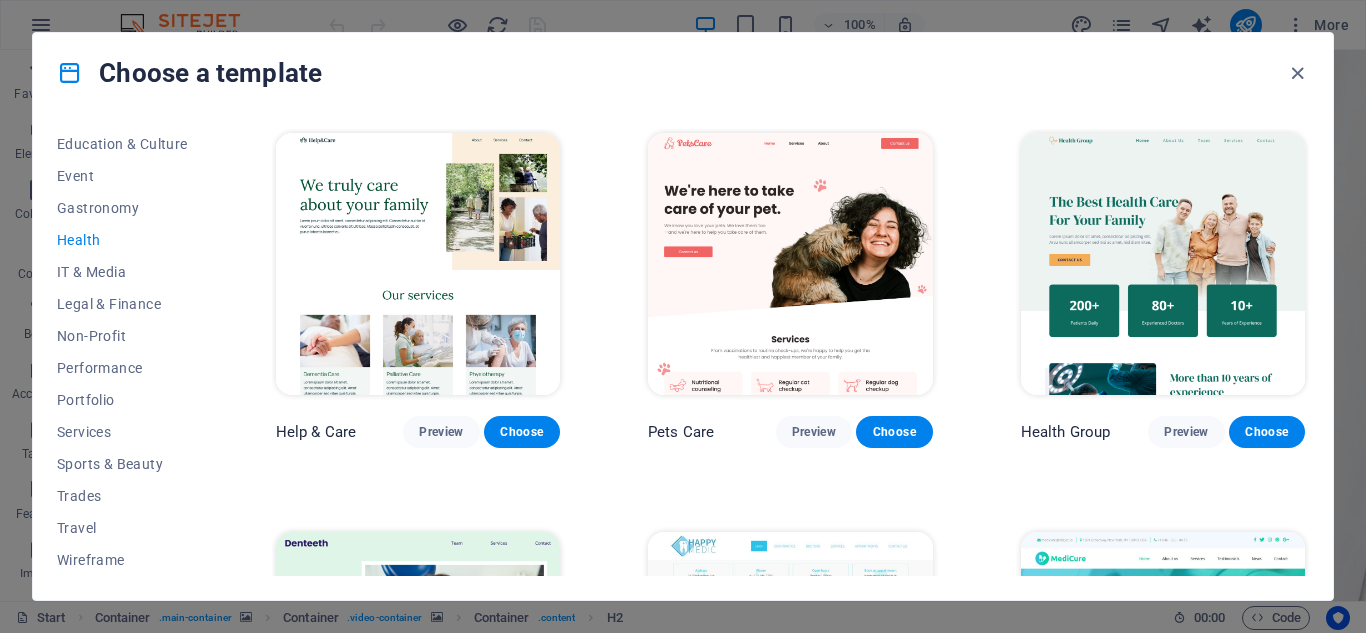 click on "Health" at bounding box center [122, 240] 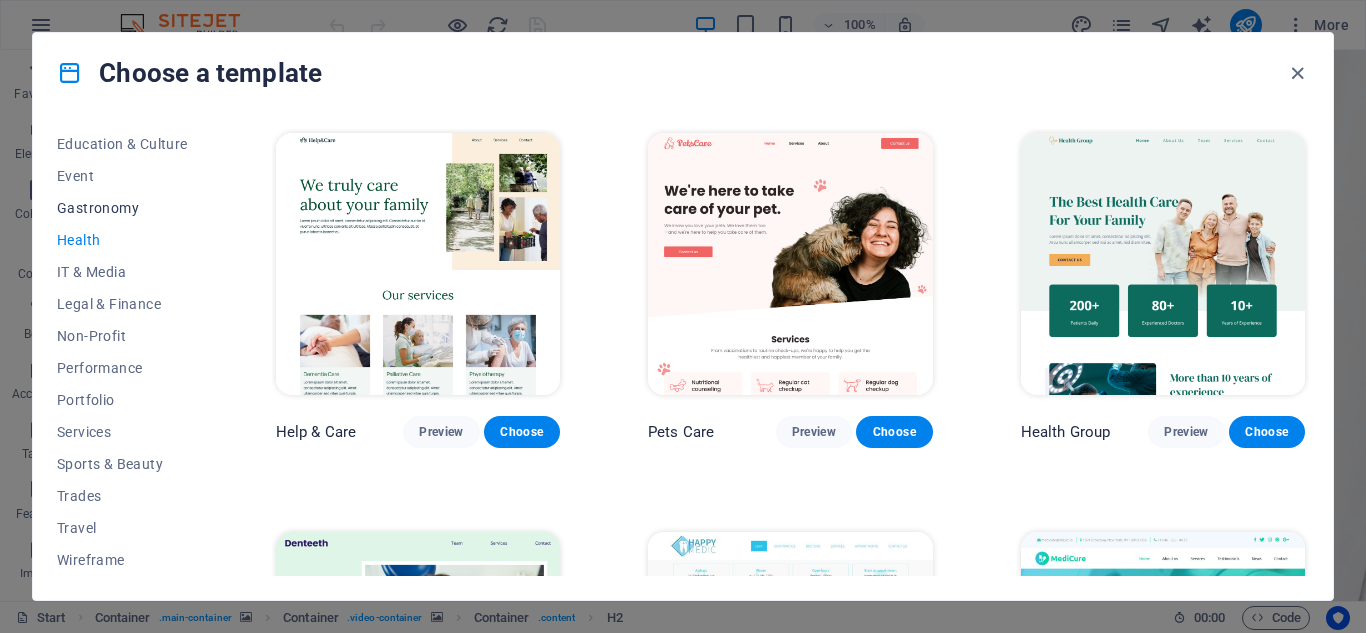 click on "Gastronomy" at bounding box center (122, 208) 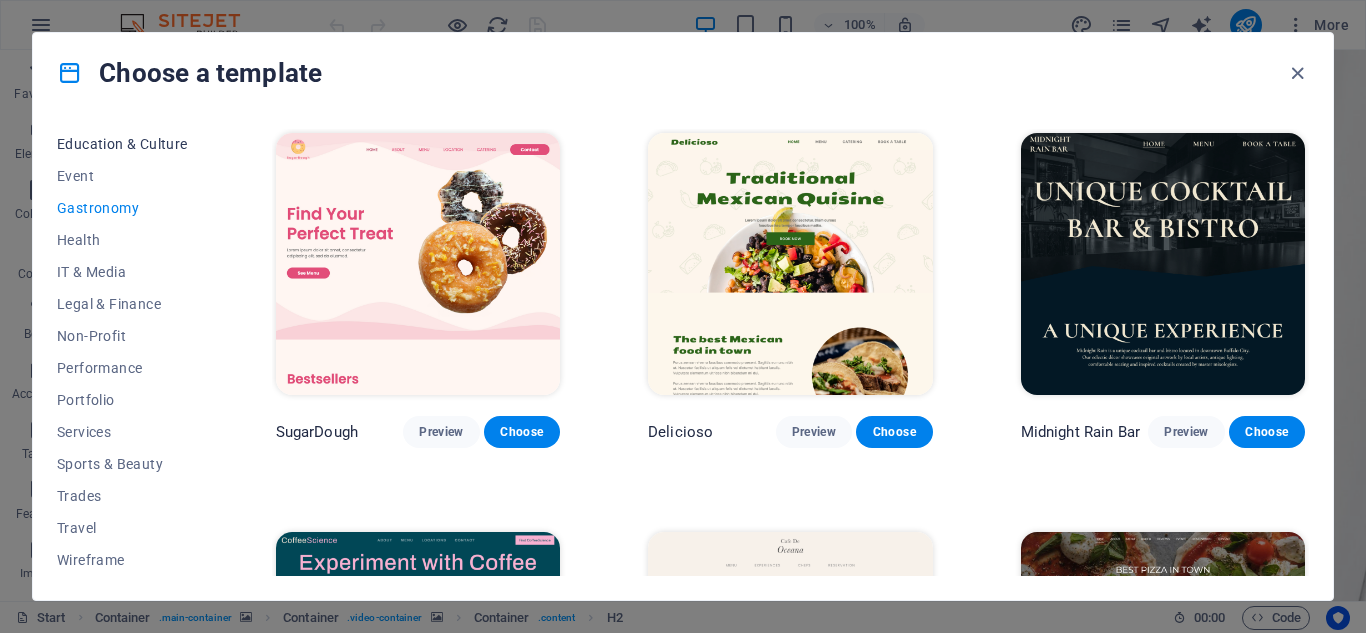 click on "Education & Culture" at bounding box center (122, 144) 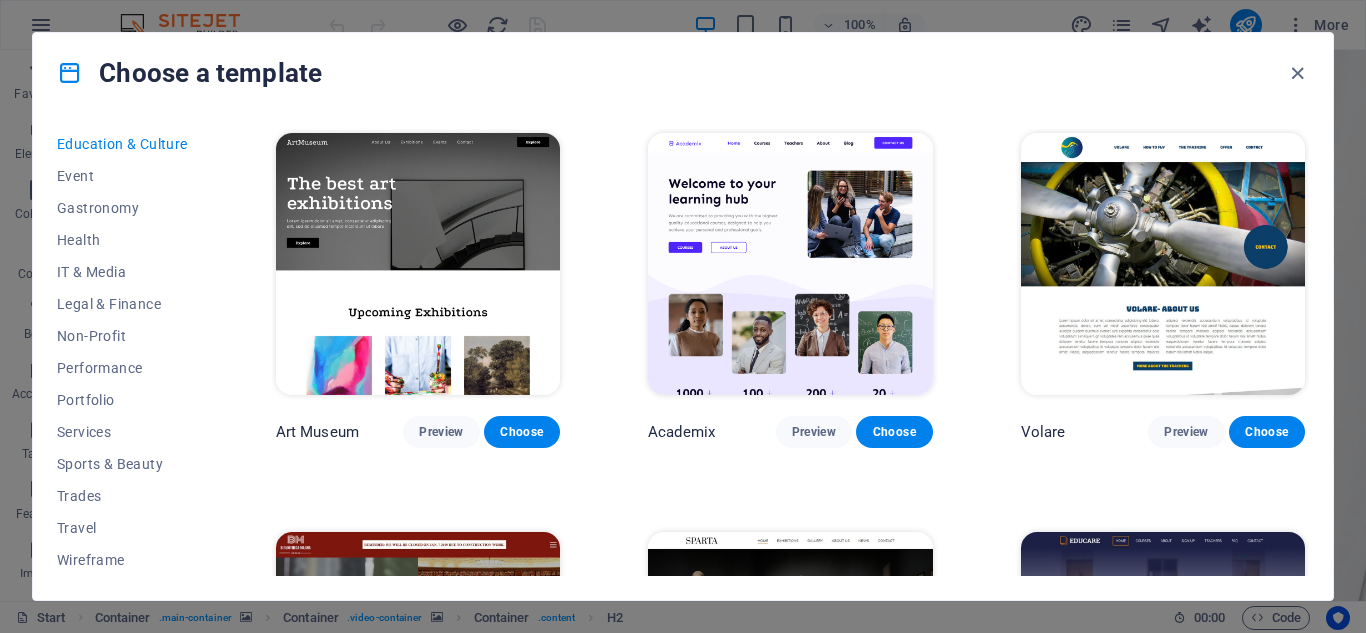 click on "All Templates My Templates New Trending Landingpage Multipager Onepager Art & Design Blank Blog Business Education & Culture Event Gastronomy Health IT & Media Legal & Finance Non-Profit Performance Portfolio Services Sports & Beauty Trades Travel Wireframe Art Museum Preview Choose Academix Preview Choose Volare Preview Choose Bibliotheca Preview Choose Sparta Preview Choose Educare Preview Choose Smiile Preview Choose uDrive Preview Choose" at bounding box center [683, 356] 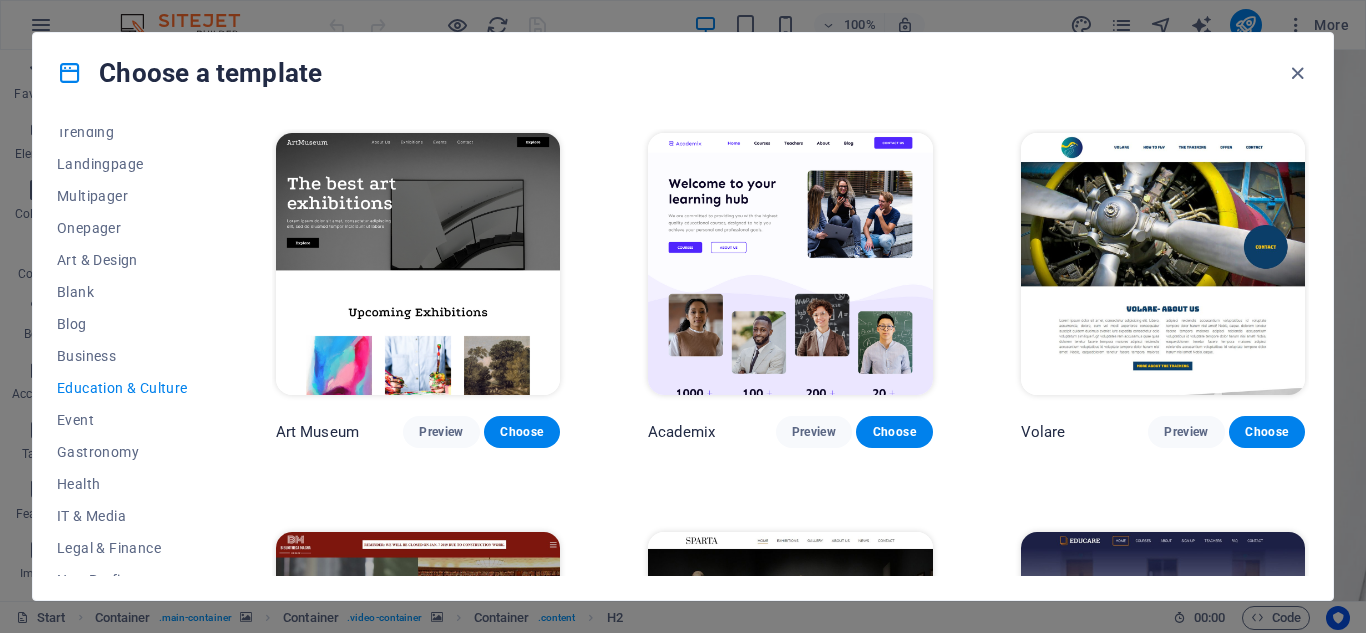 scroll, scrollTop: 102, scrollLeft: 0, axis: vertical 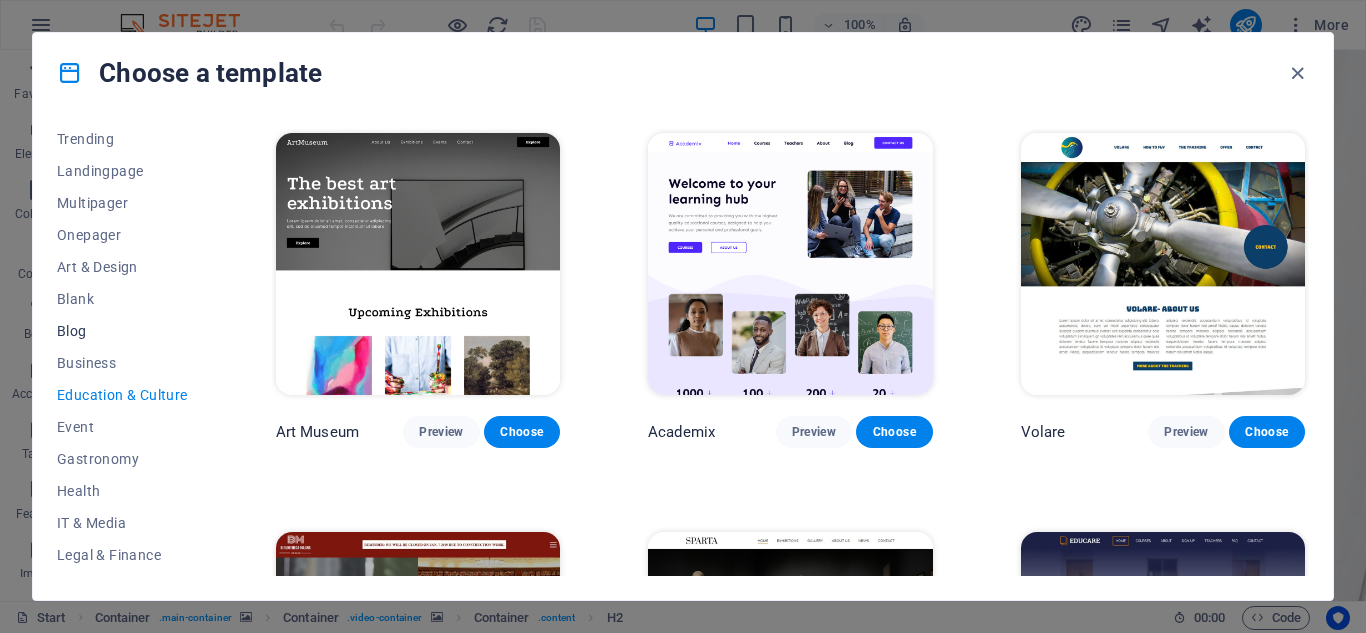 click on "Blog" at bounding box center [122, 331] 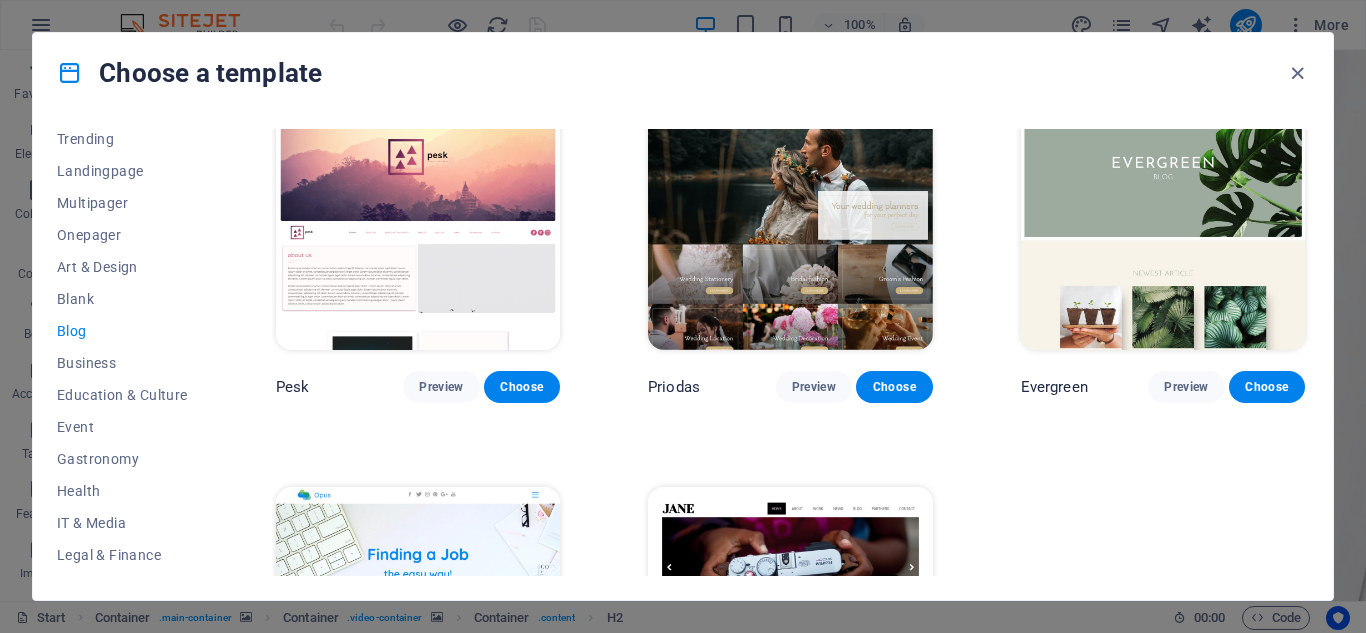 scroll, scrollTop: 2656, scrollLeft: 0, axis: vertical 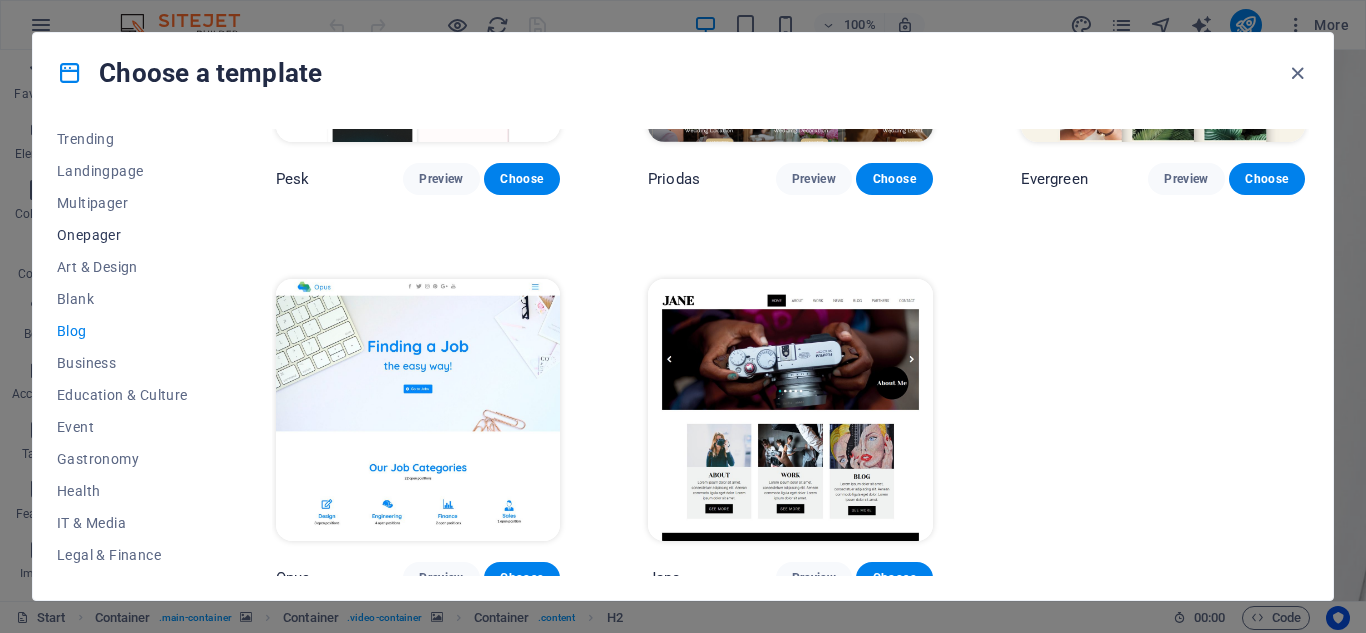 click on "Onepager" at bounding box center [122, 235] 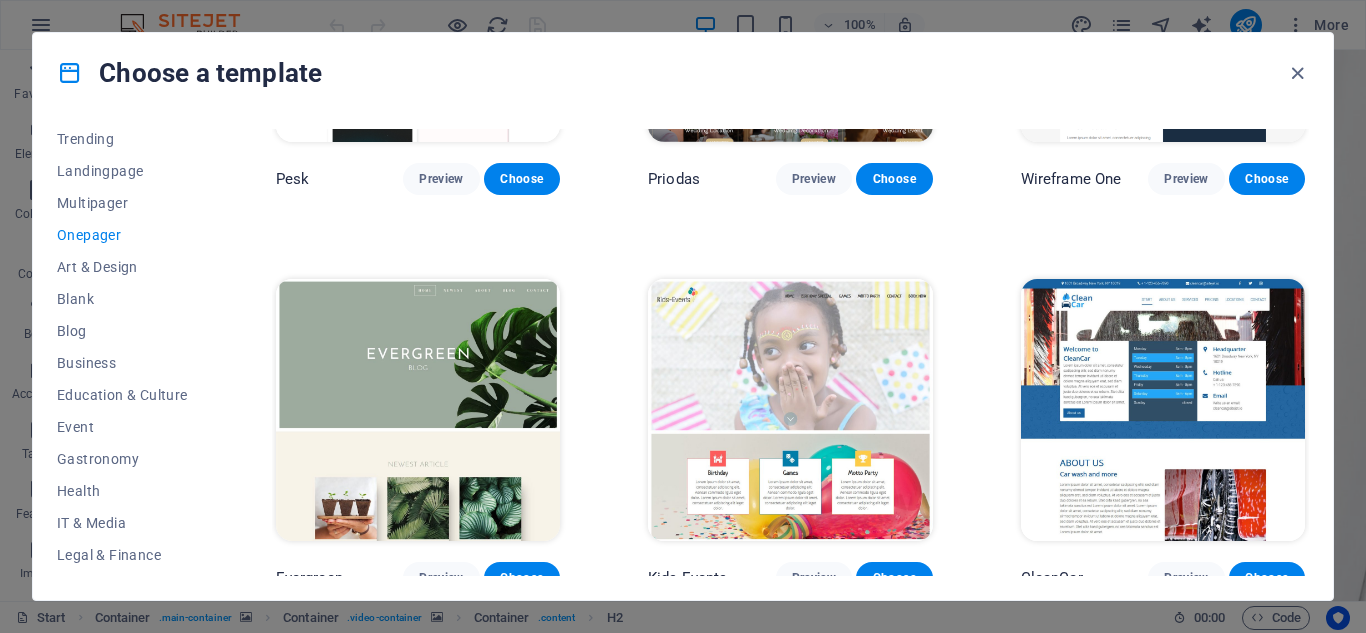 scroll, scrollTop: 2656, scrollLeft: 0, axis: vertical 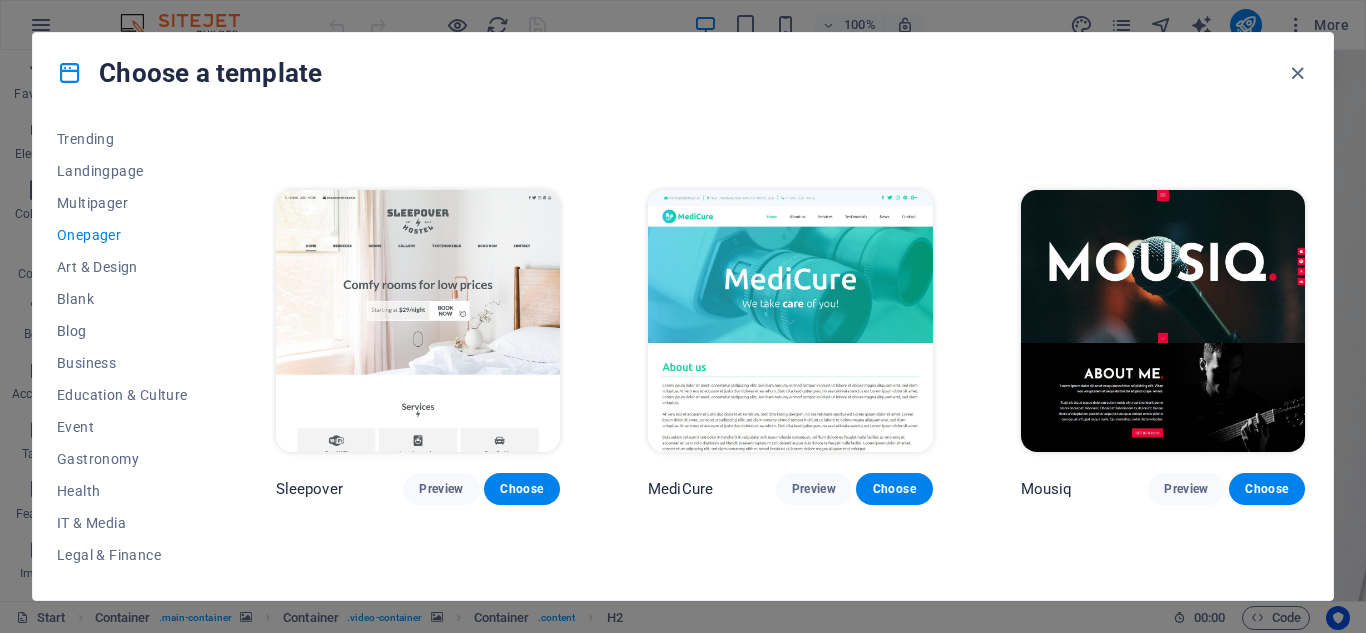 drag, startPoint x: 1304, startPoint y: 372, endPoint x: 1309, endPoint y: 401, distance: 29.427877 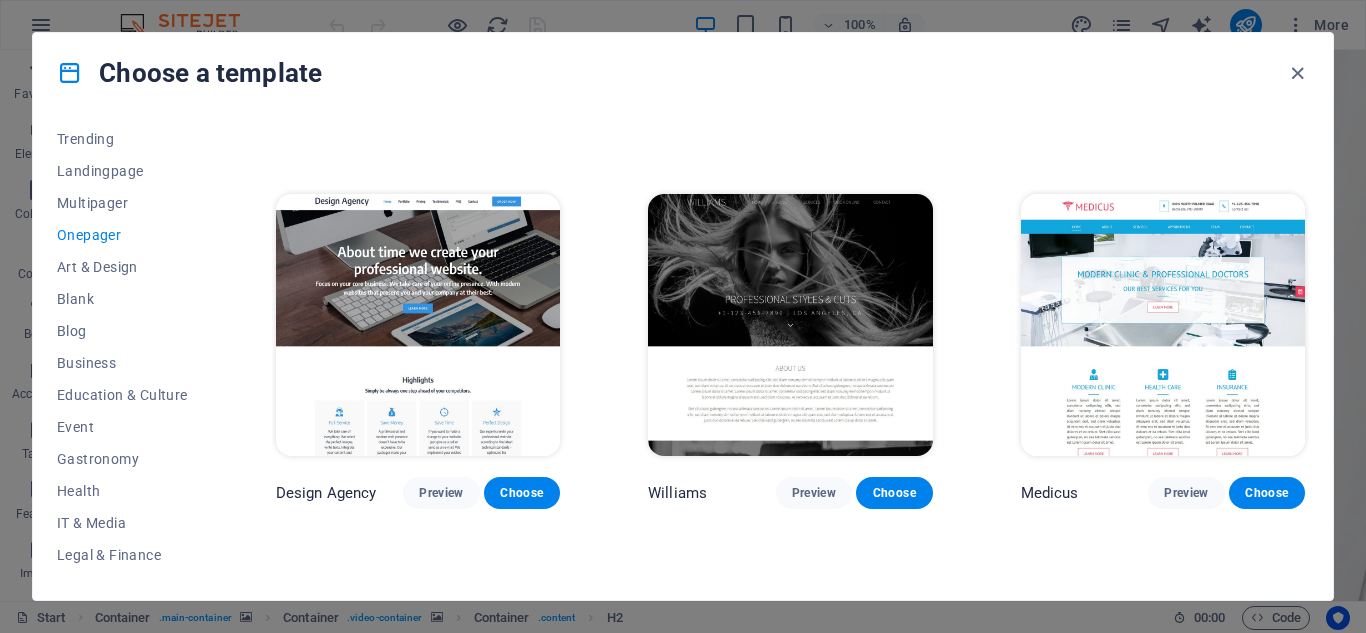scroll, scrollTop: 8180, scrollLeft: 0, axis: vertical 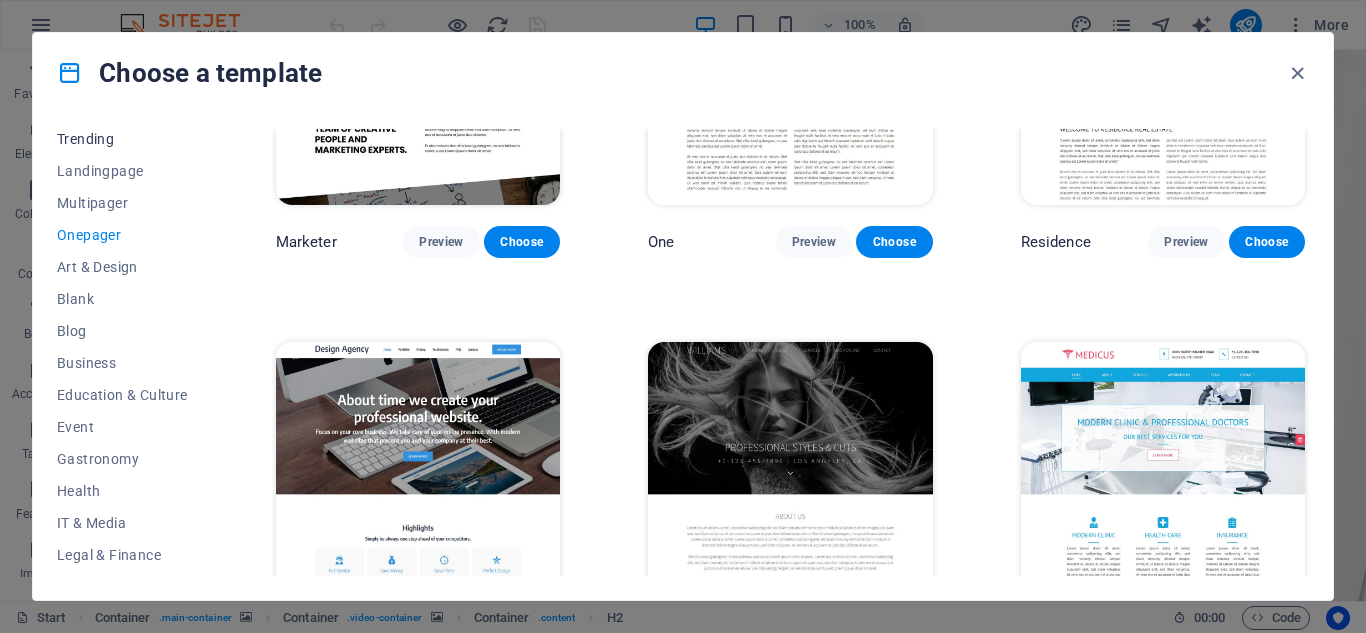 click on "Trending" at bounding box center [122, 139] 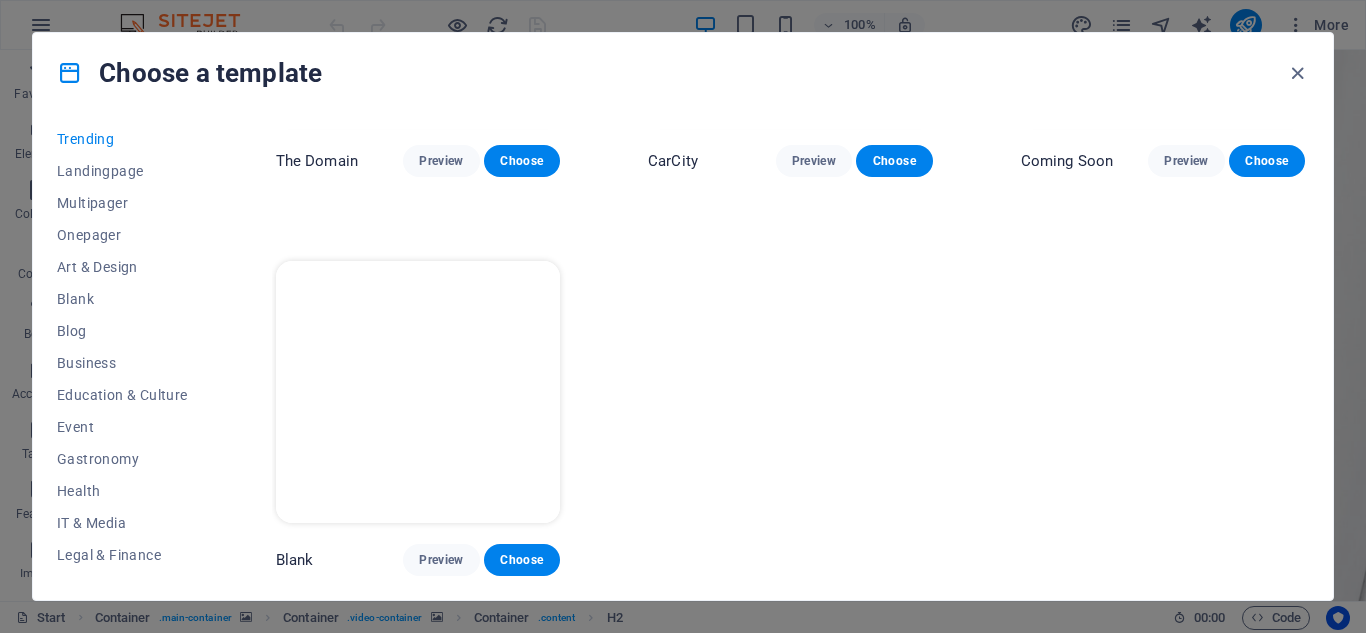 scroll, scrollTop: 1854, scrollLeft: 0, axis: vertical 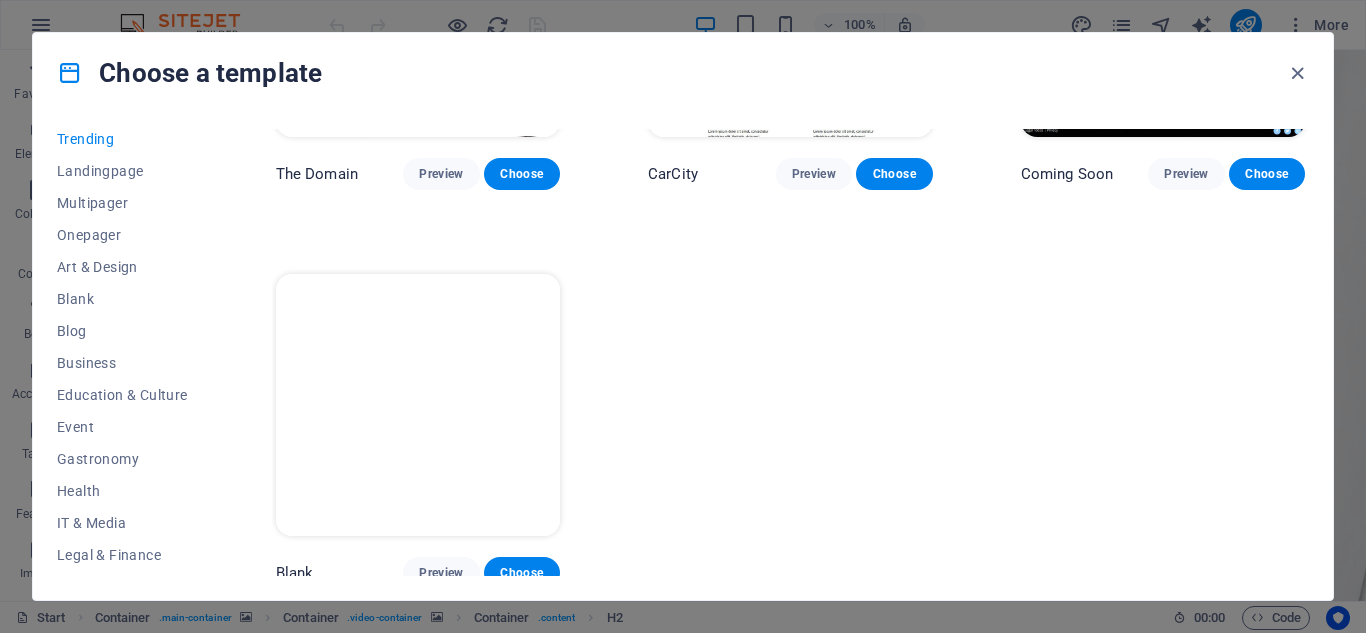 drag, startPoint x: 216, startPoint y: 212, endPoint x: 211, endPoint y: 75, distance: 137.09122 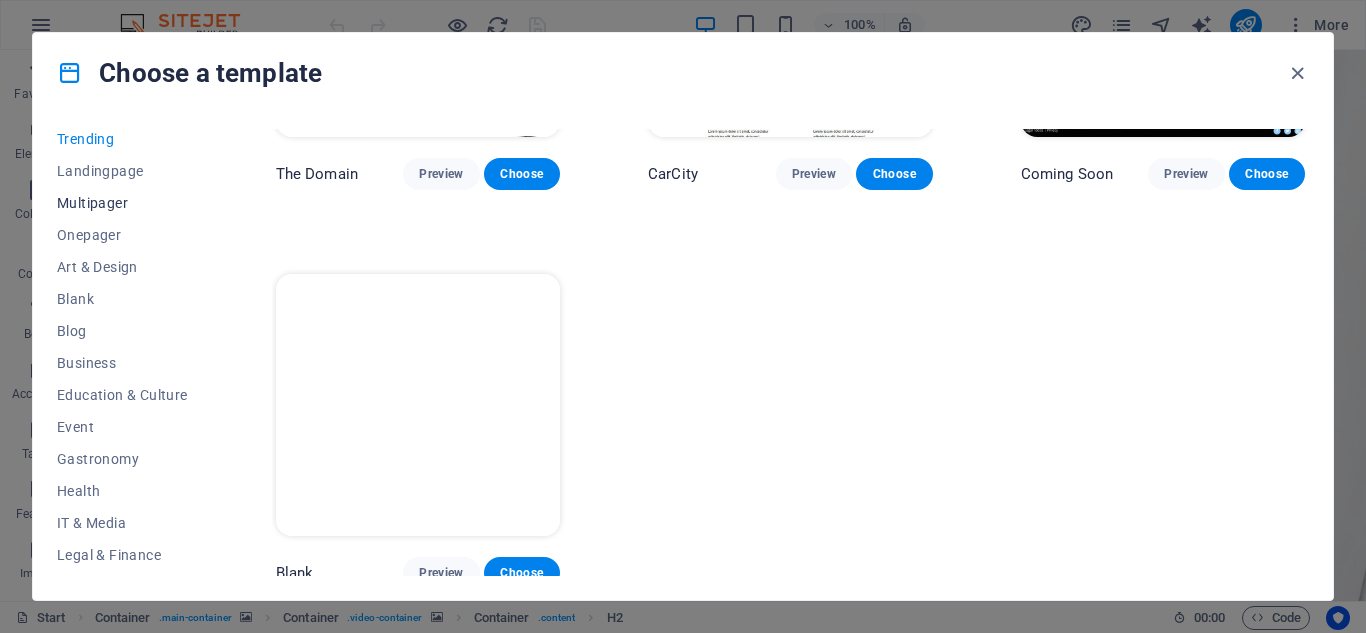 click on "Multipager" at bounding box center (122, 203) 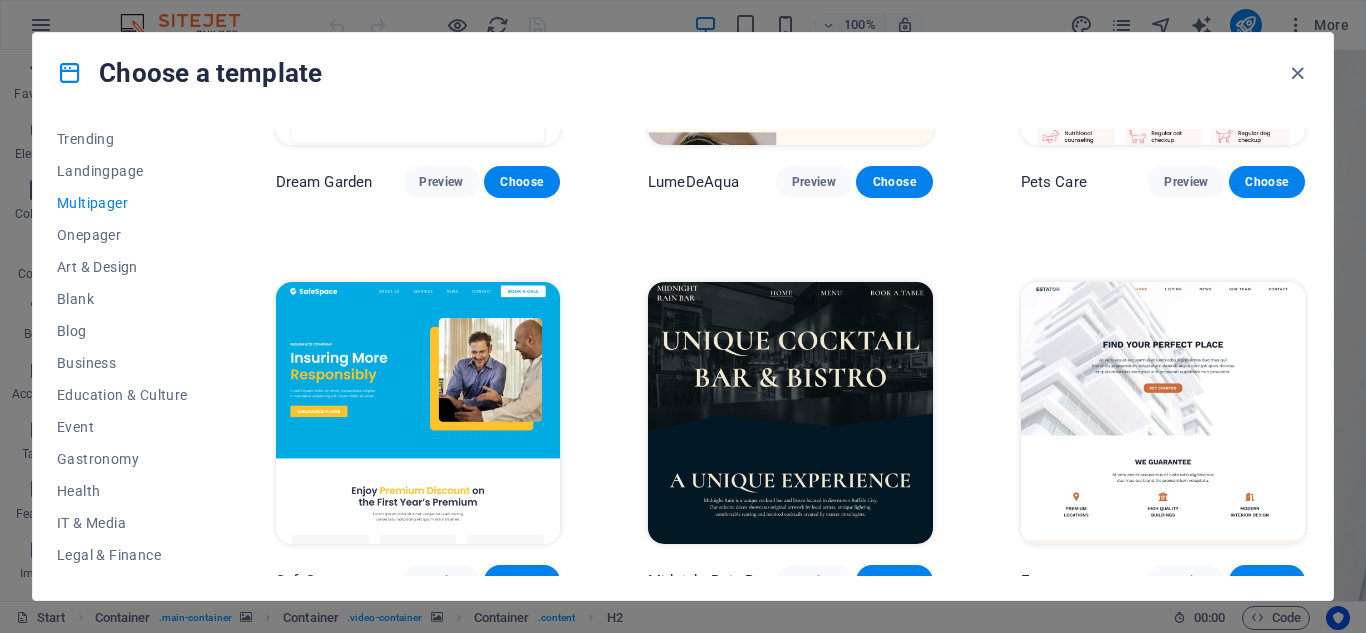 scroll, scrollTop: 8180, scrollLeft: 0, axis: vertical 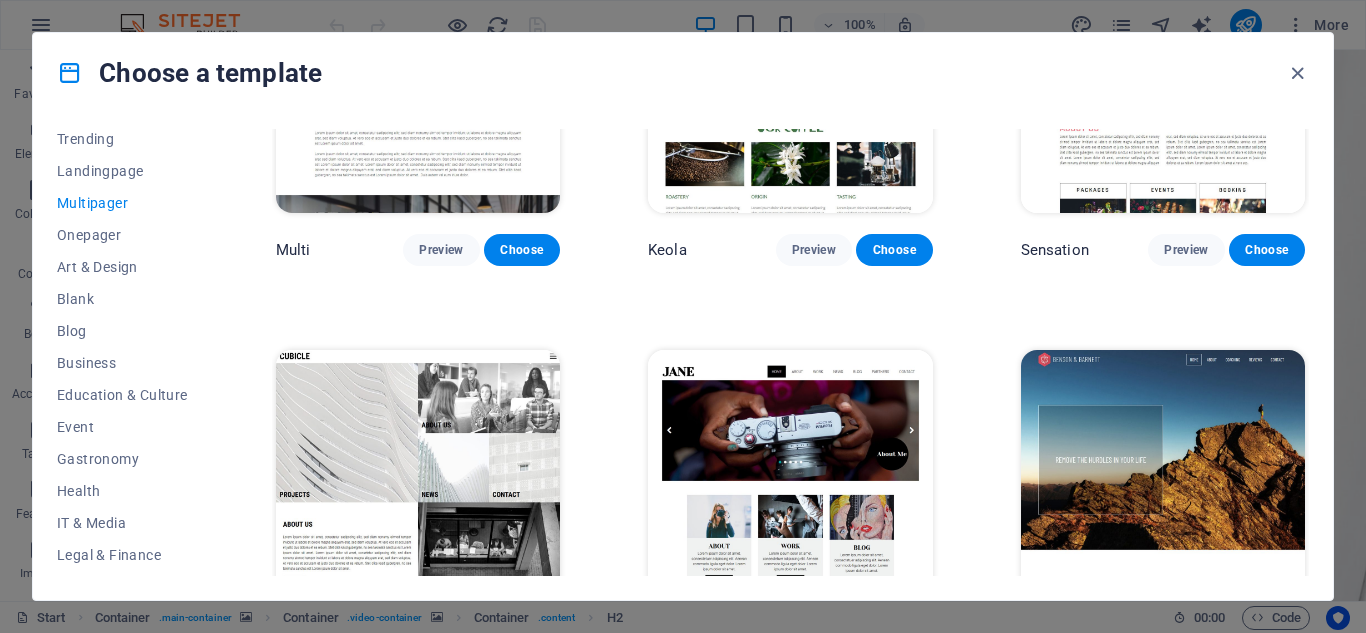 click on "Benson & Barnett Preview Choose" at bounding box center (1163, 505) 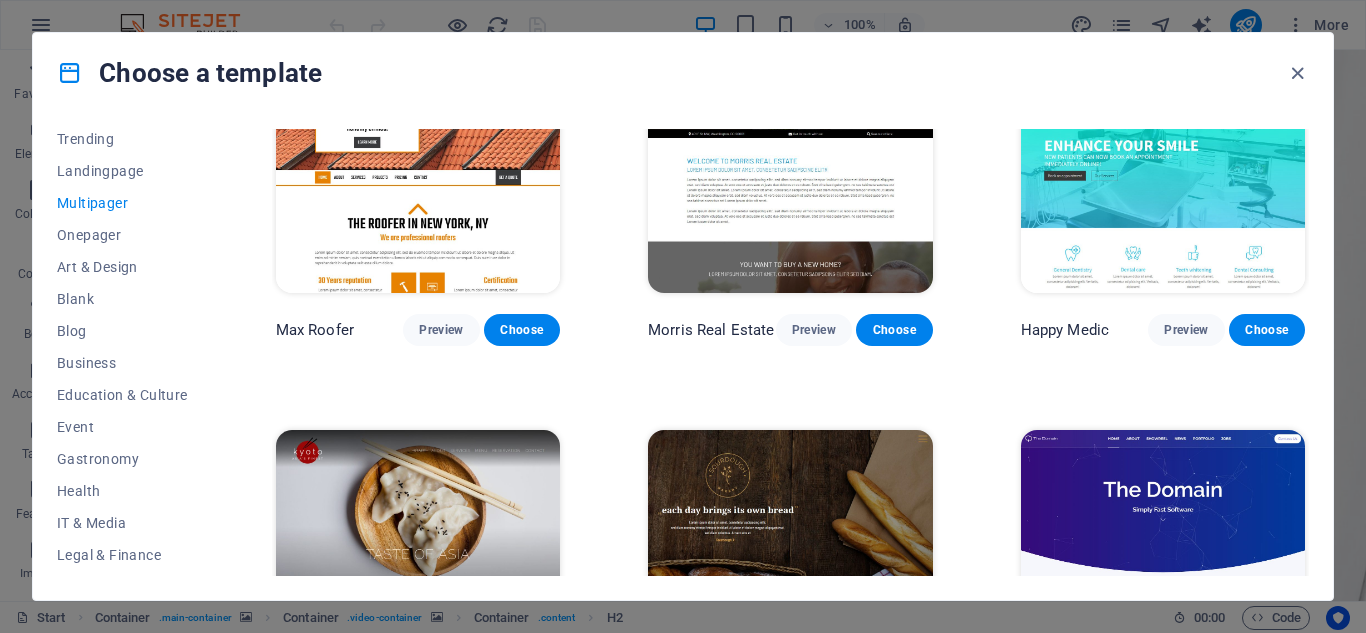 scroll, scrollTop: 4782, scrollLeft: 0, axis: vertical 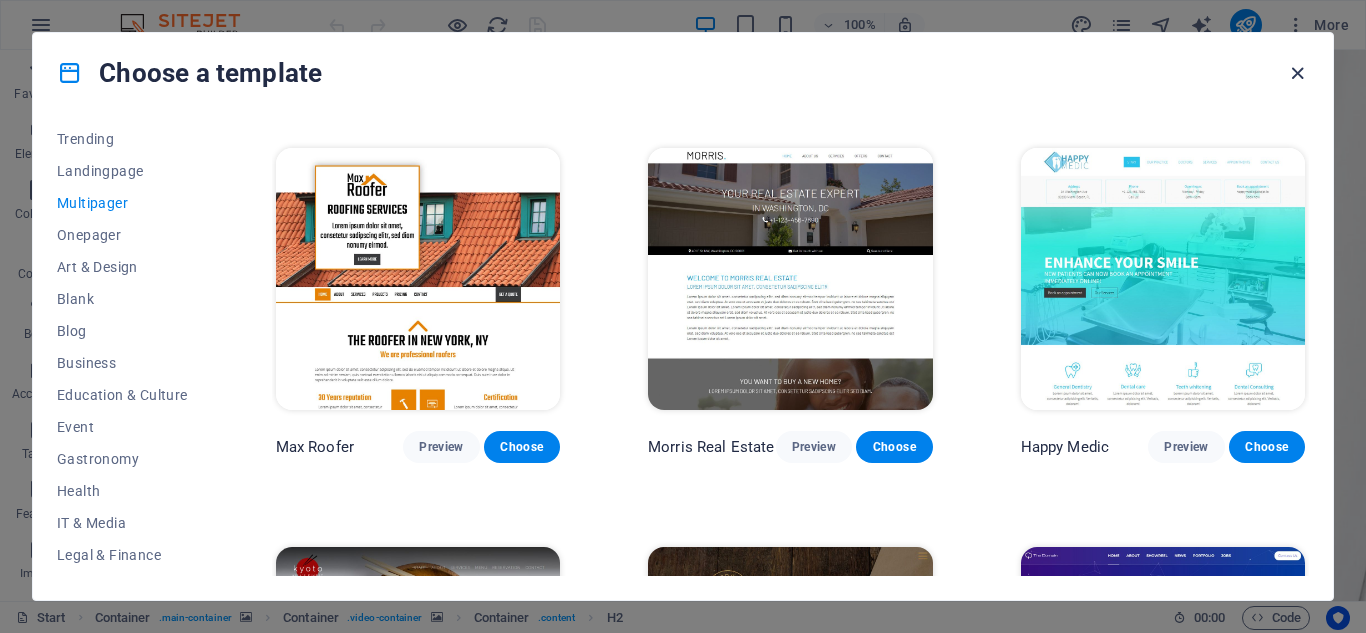 click at bounding box center [1297, 73] 